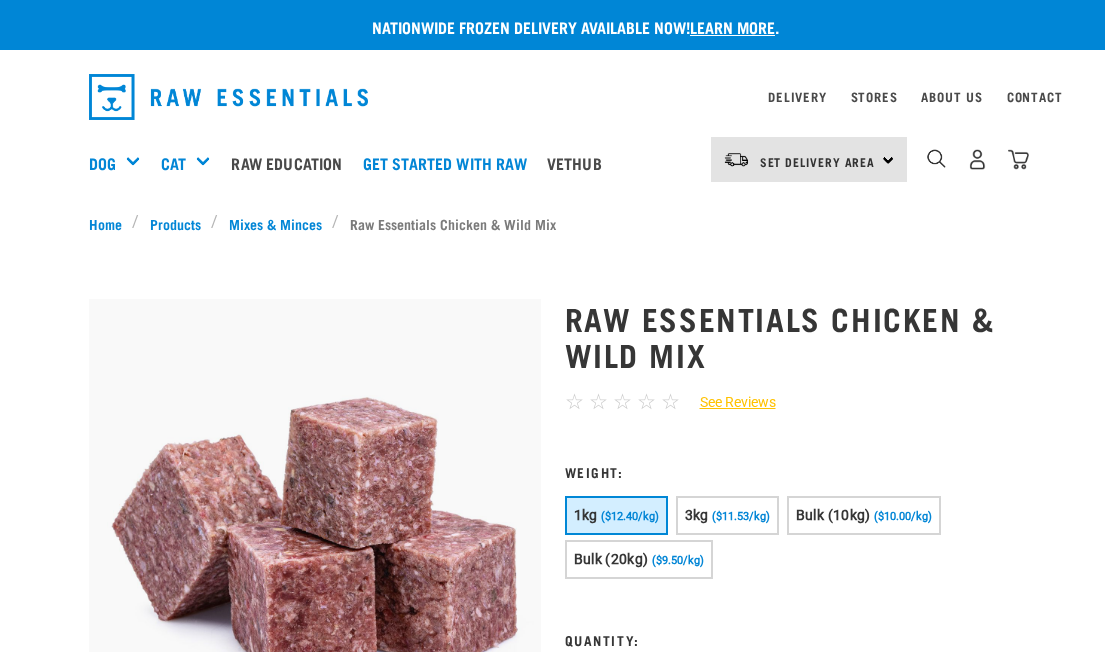 scroll, scrollTop: 0, scrollLeft: 0, axis: both 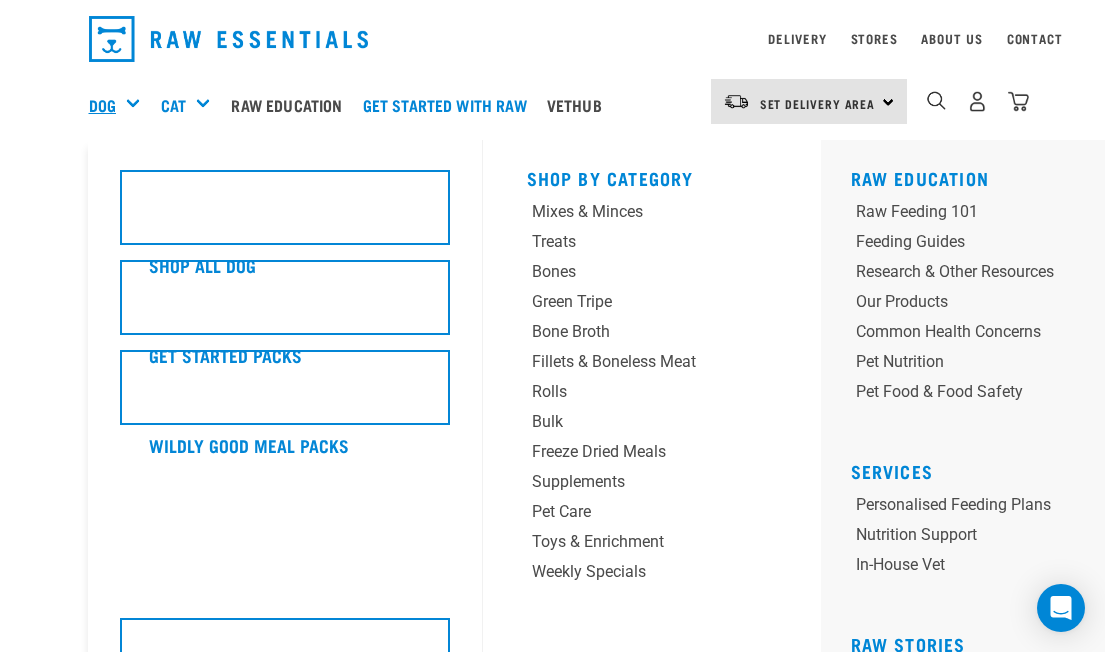 click on "Dog" at bounding box center [102, 105] 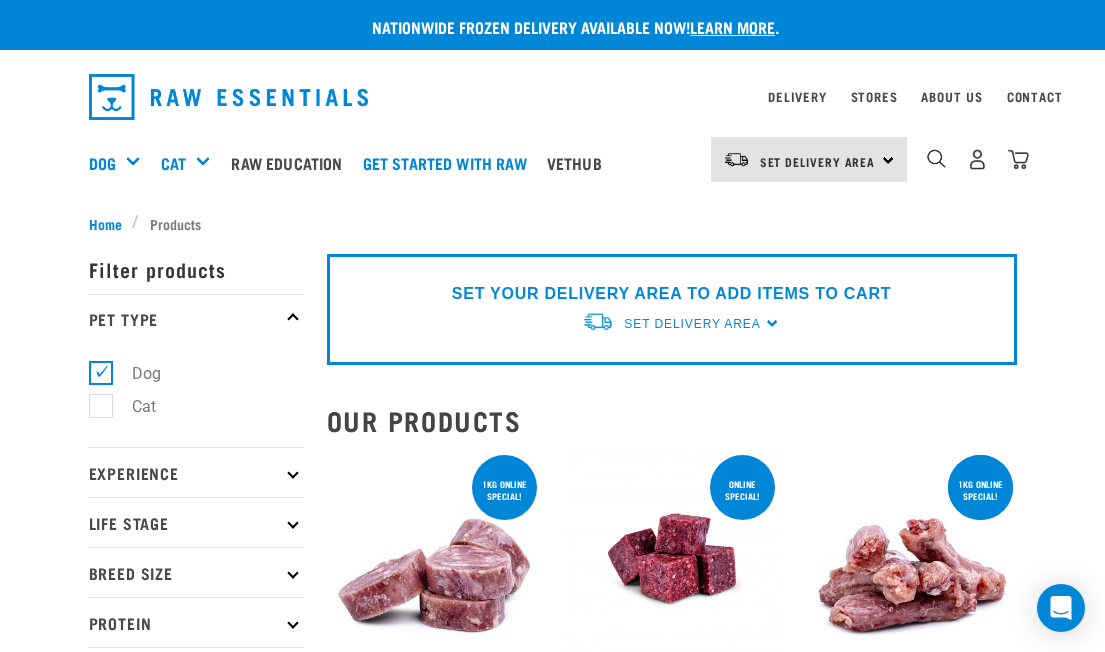 scroll, scrollTop: 0, scrollLeft: 0, axis: both 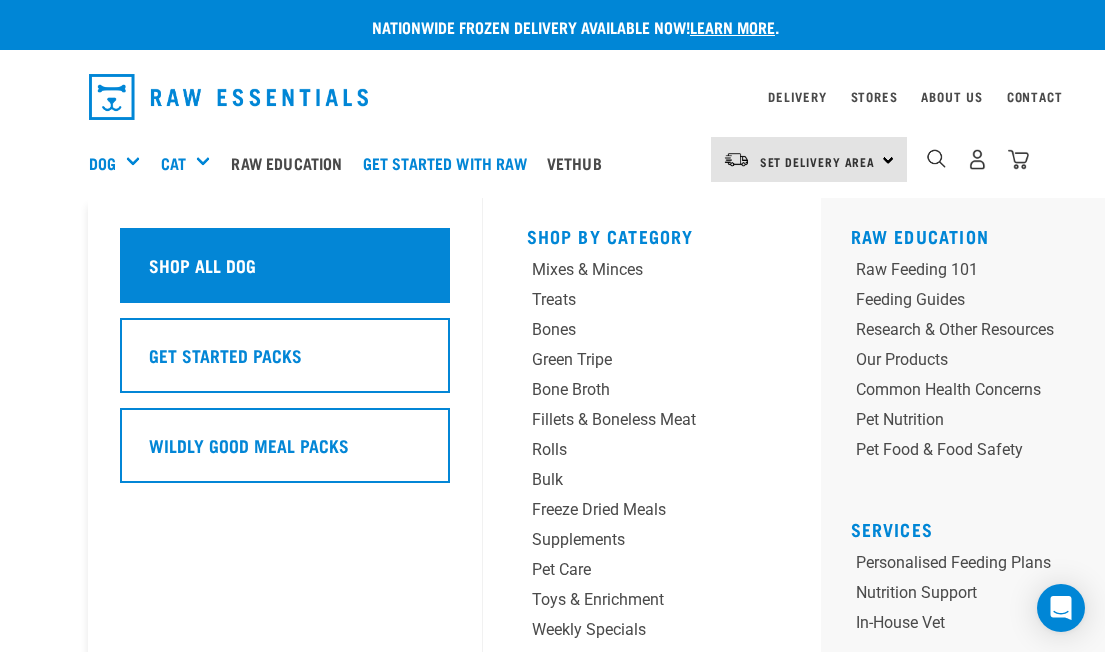click on "Shop all dog" at bounding box center [285, 265] 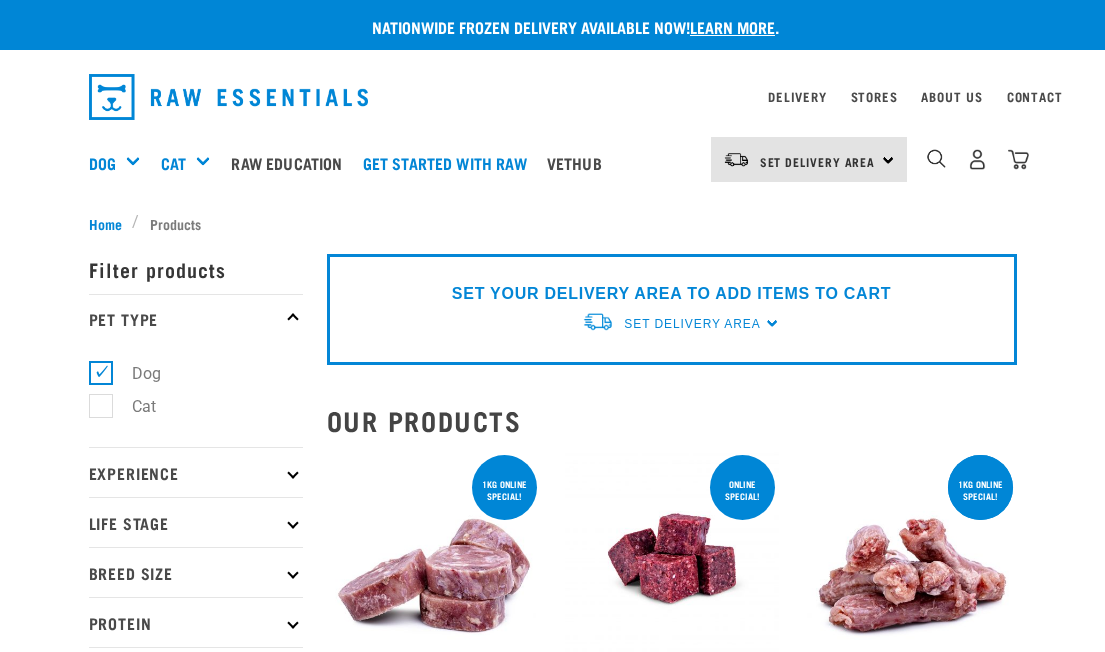 scroll, scrollTop: 0, scrollLeft: 0, axis: both 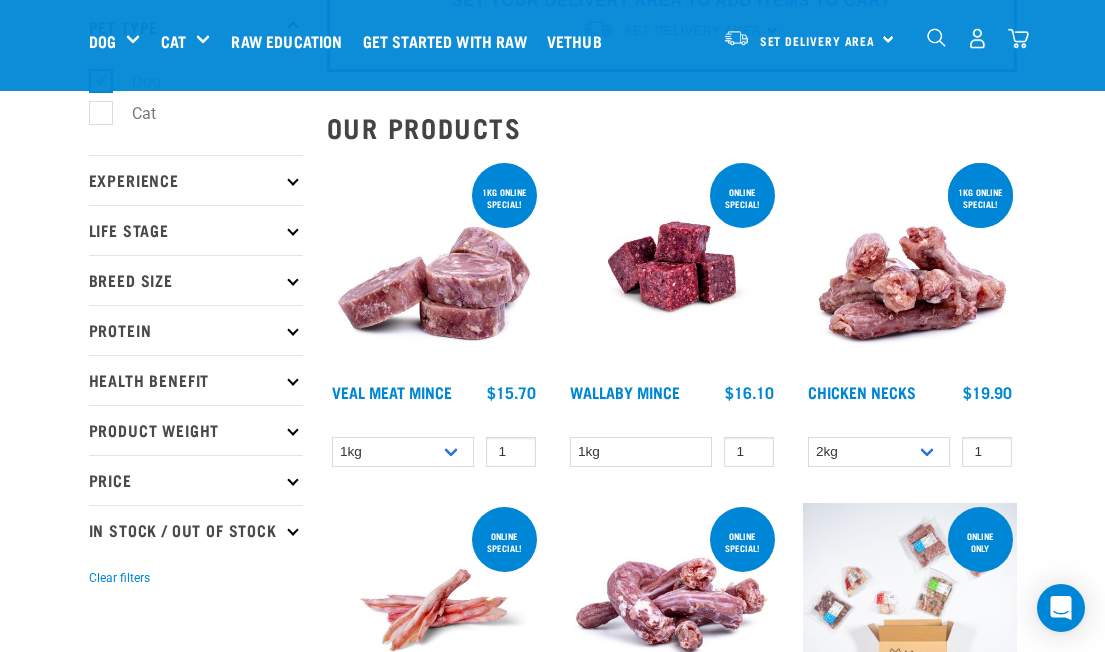 click at bounding box center [292, 279] 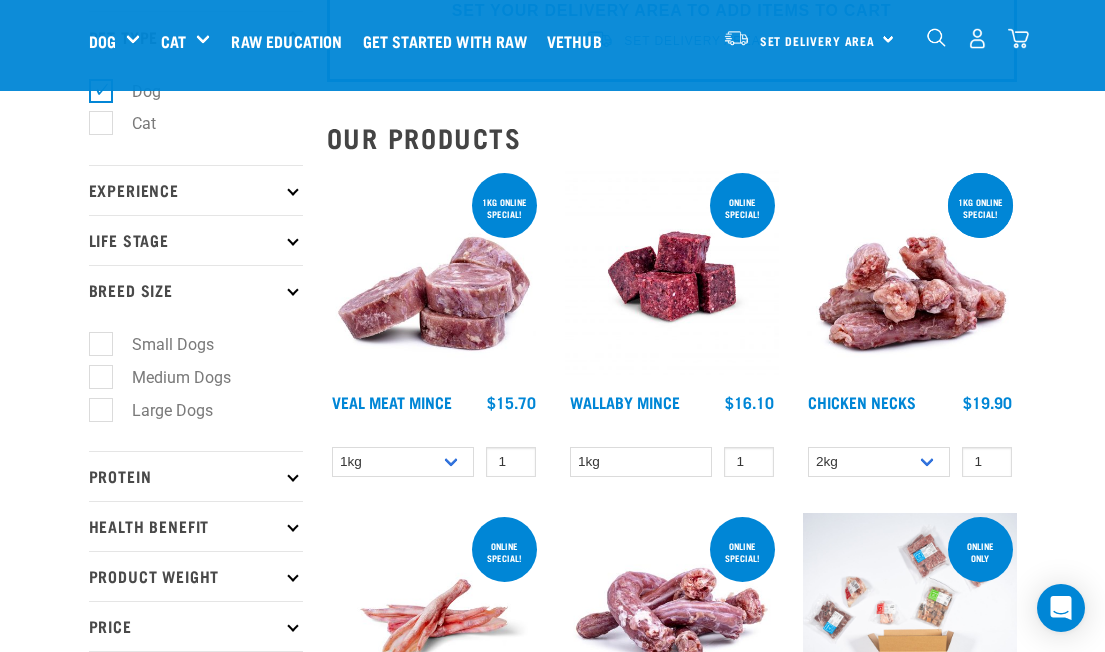 scroll, scrollTop: 0, scrollLeft: 0, axis: both 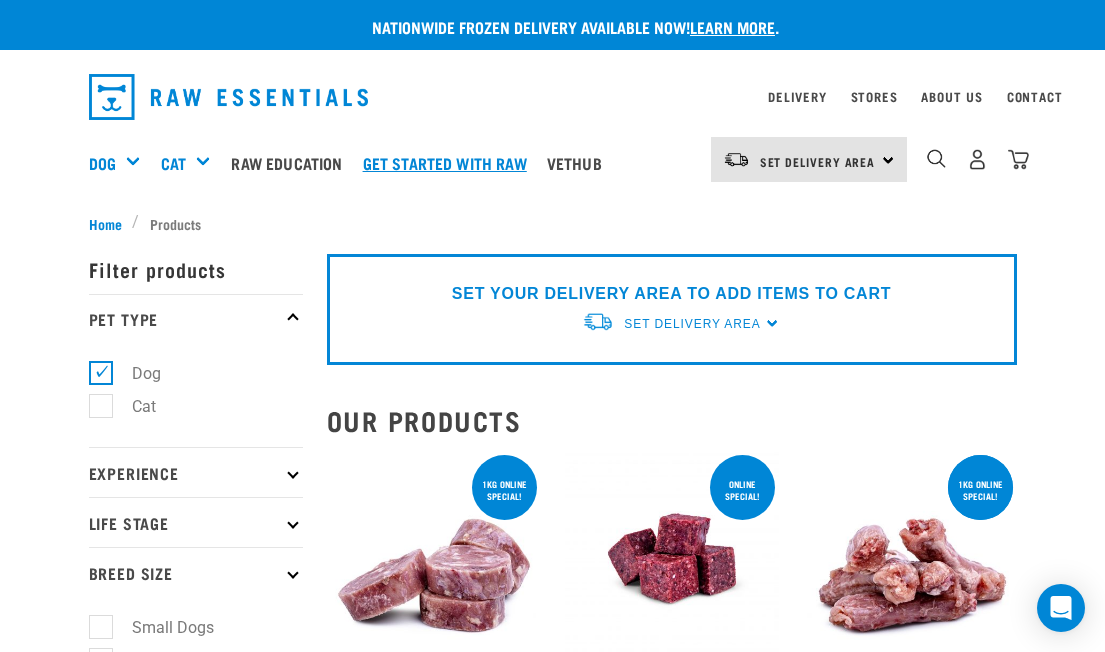 click on "Get started with Raw" at bounding box center (450, 163) 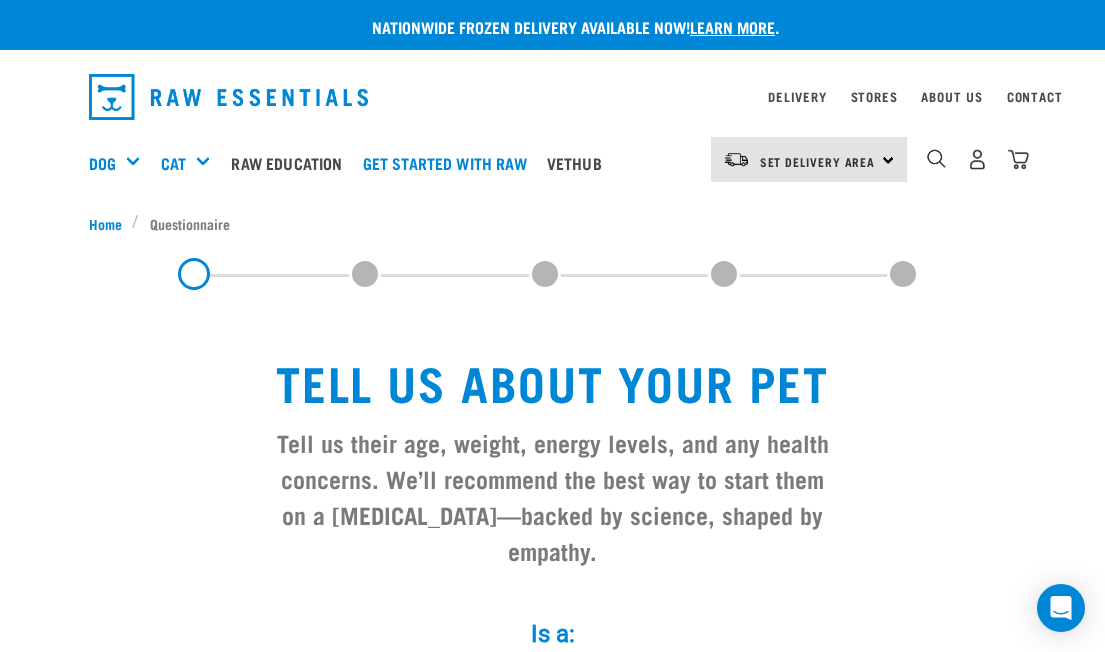 scroll, scrollTop: 0, scrollLeft: 0, axis: both 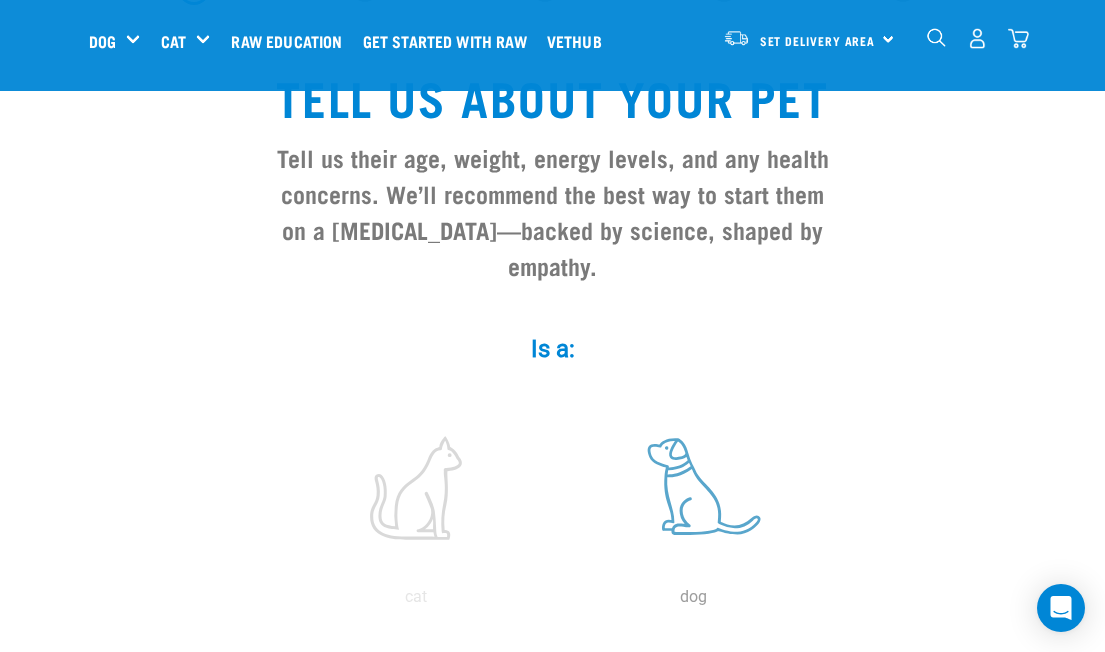 click at bounding box center [694, 488] 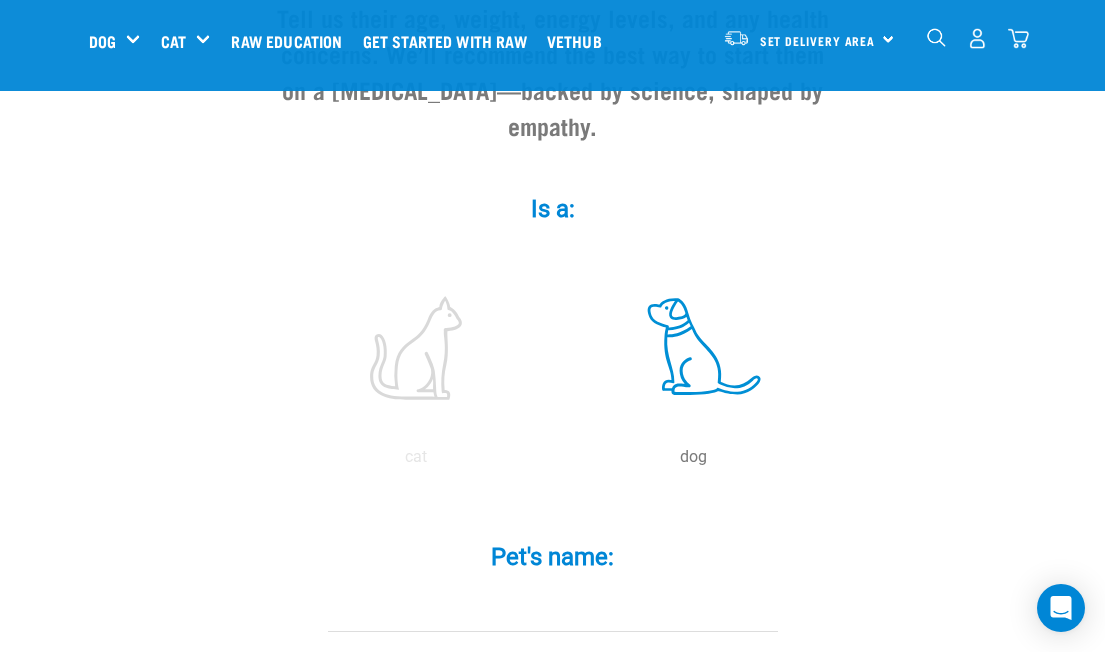 scroll, scrollTop: 448, scrollLeft: 0, axis: vertical 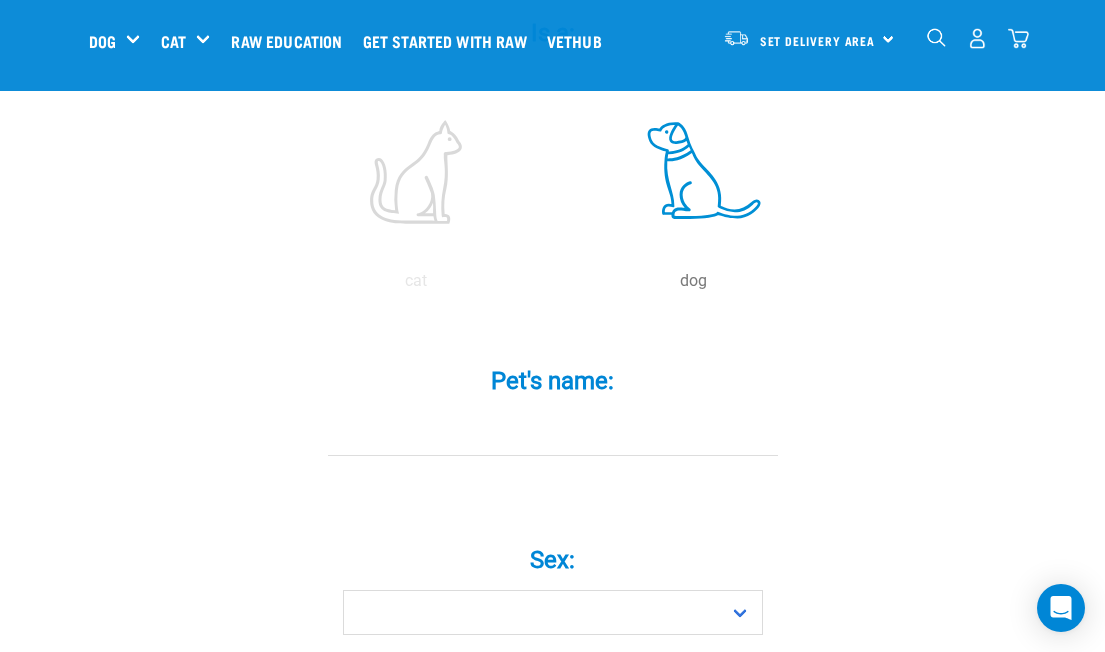 click on "Pet's name: *" at bounding box center (553, 433) 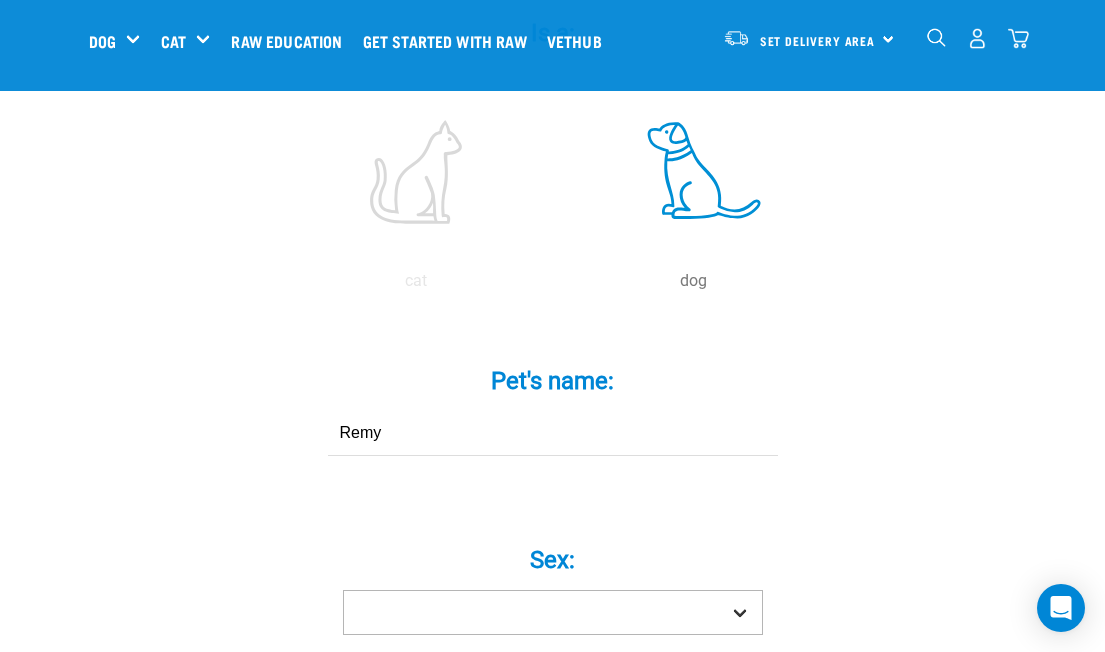 scroll, scrollTop: 598, scrollLeft: 0, axis: vertical 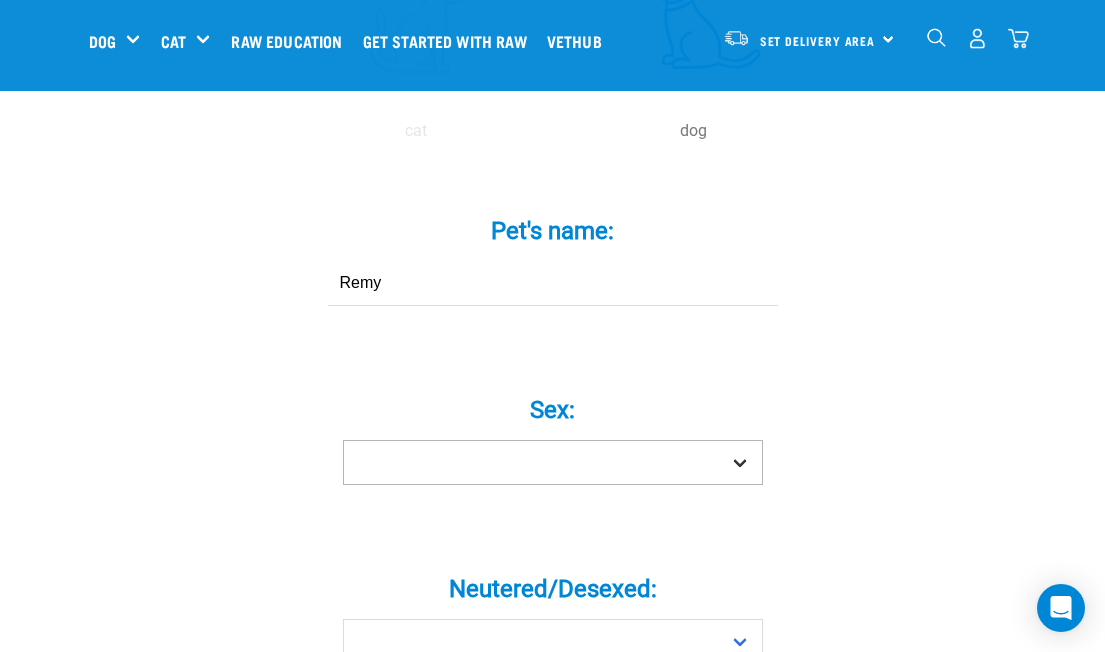 type on "Remy" 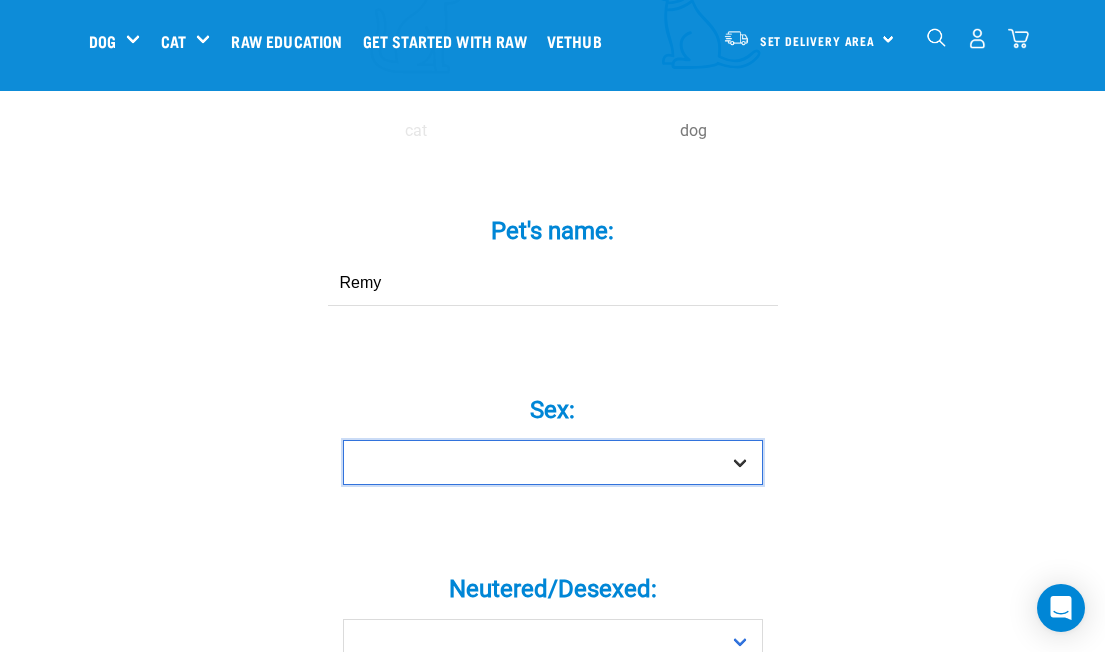select on "boy" 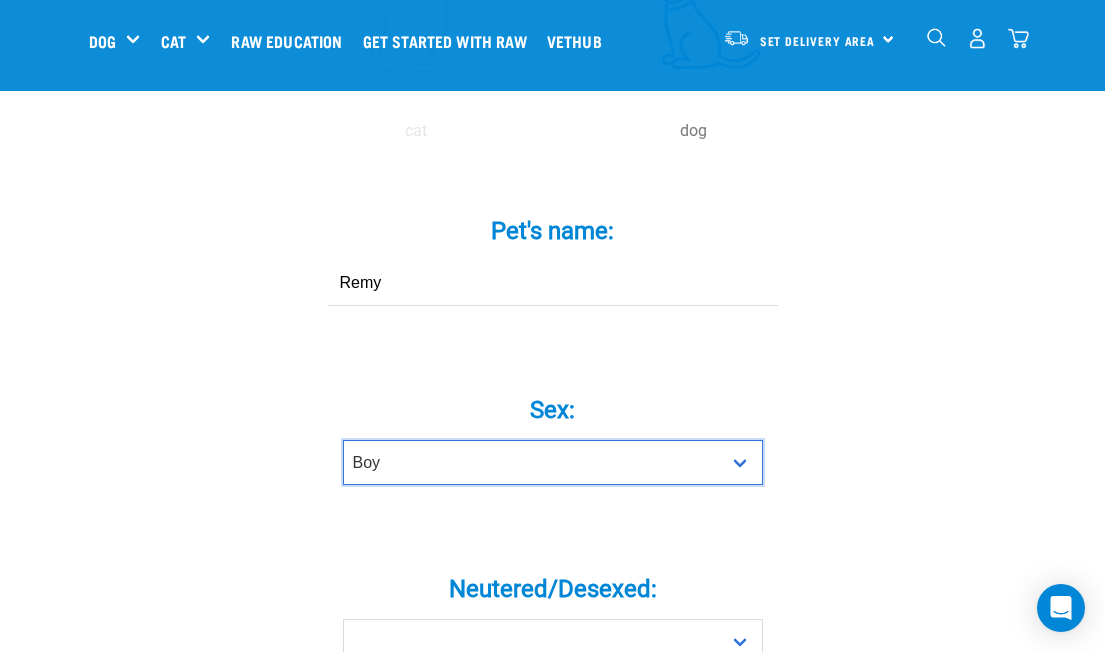 scroll, scrollTop: 745, scrollLeft: 0, axis: vertical 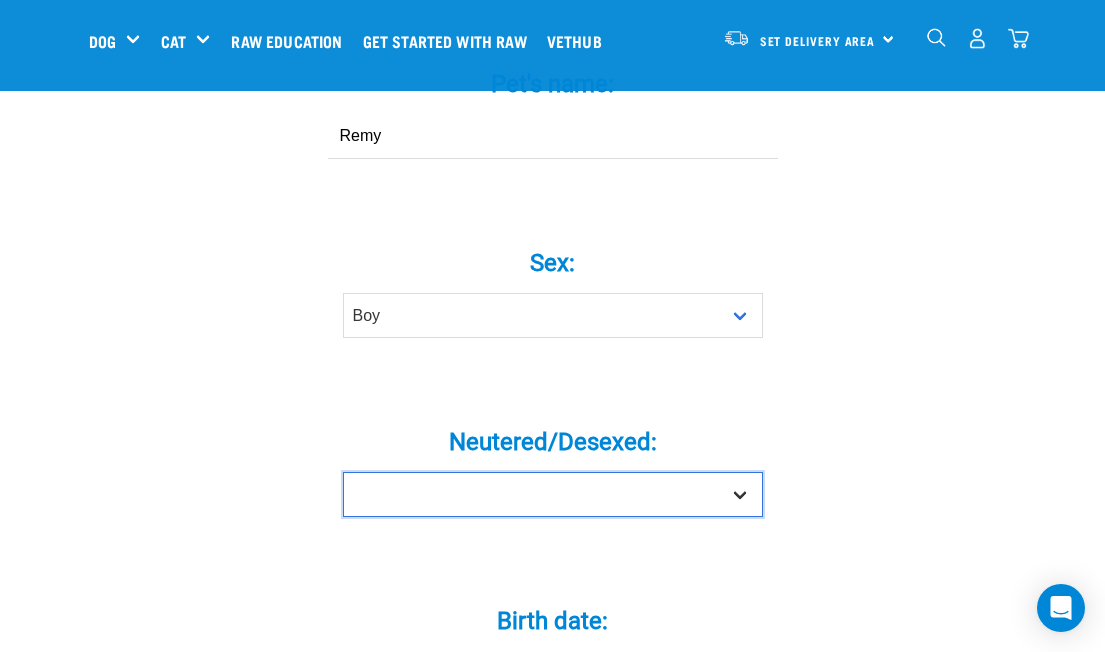select on "yes" 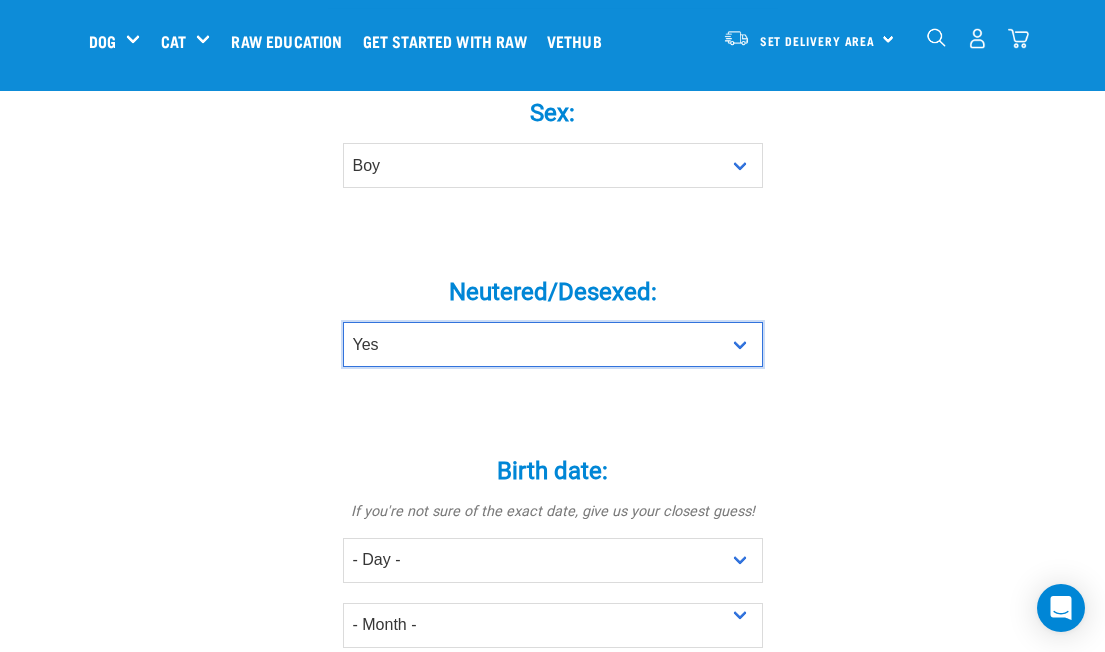 scroll, scrollTop: 927, scrollLeft: 0, axis: vertical 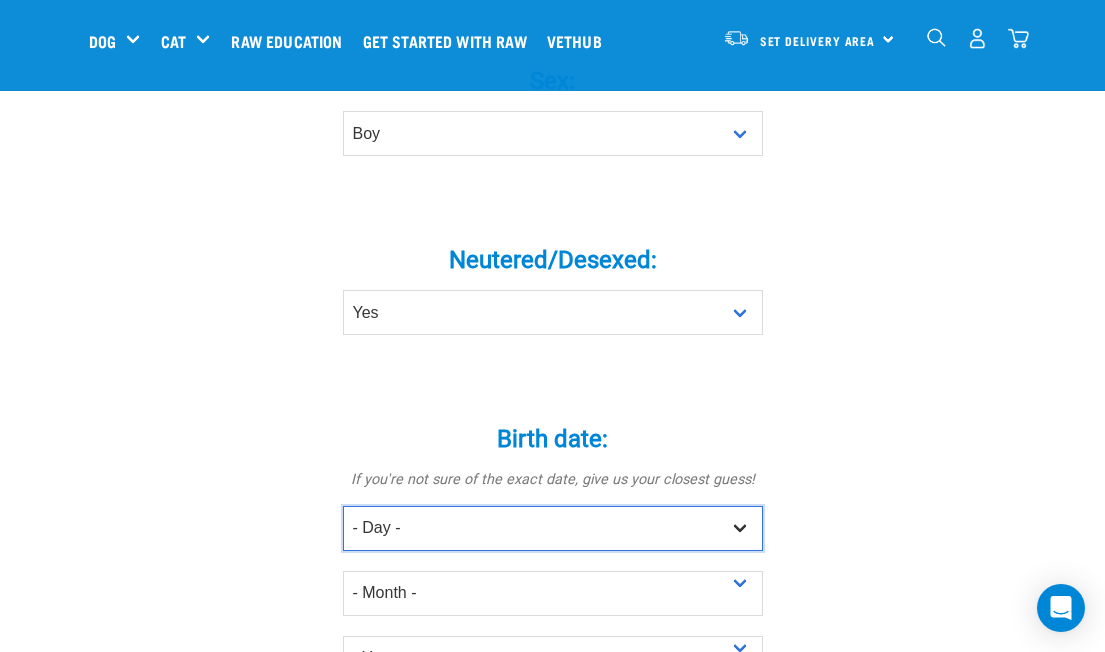 select on "19" 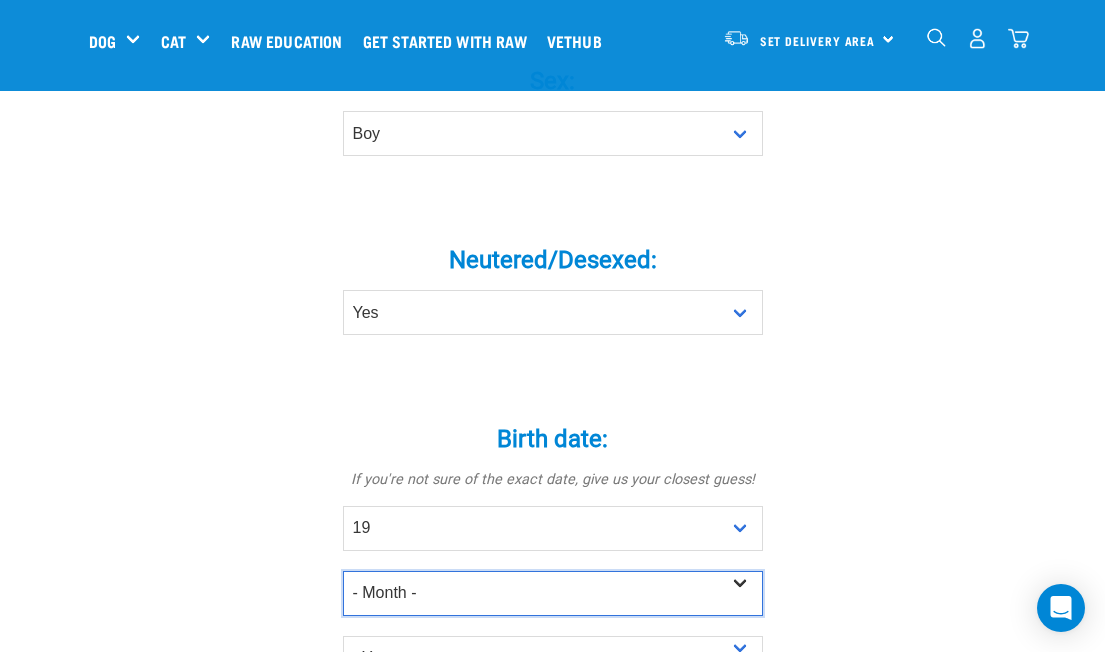 select on "June" 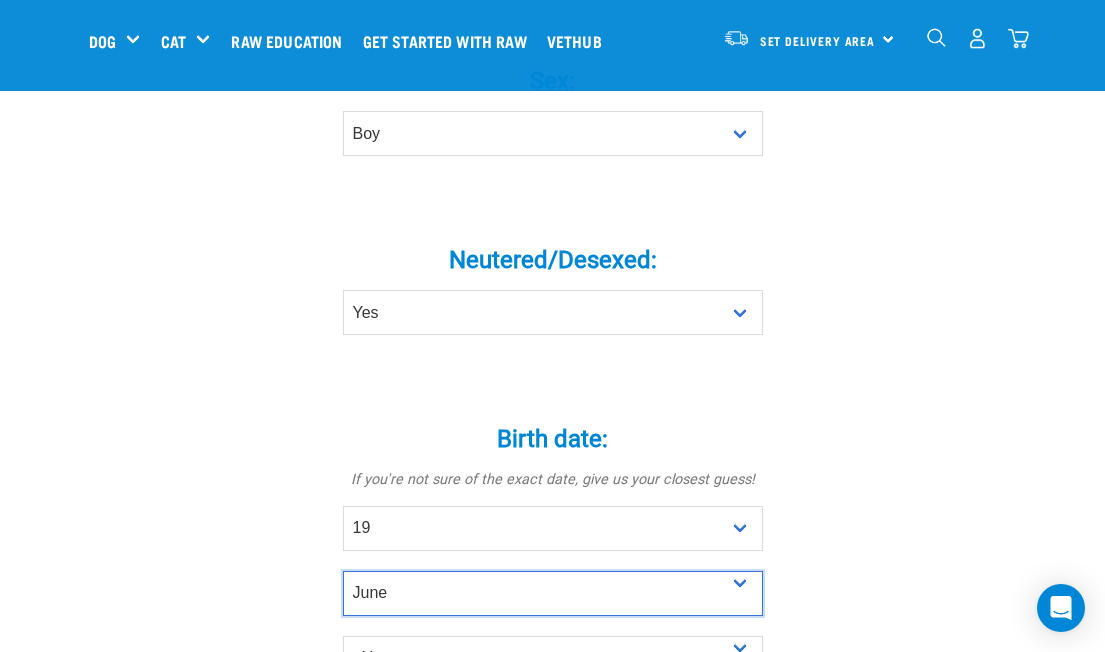 scroll, scrollTop: 1062, scrollLeft: 0, axis: vertical 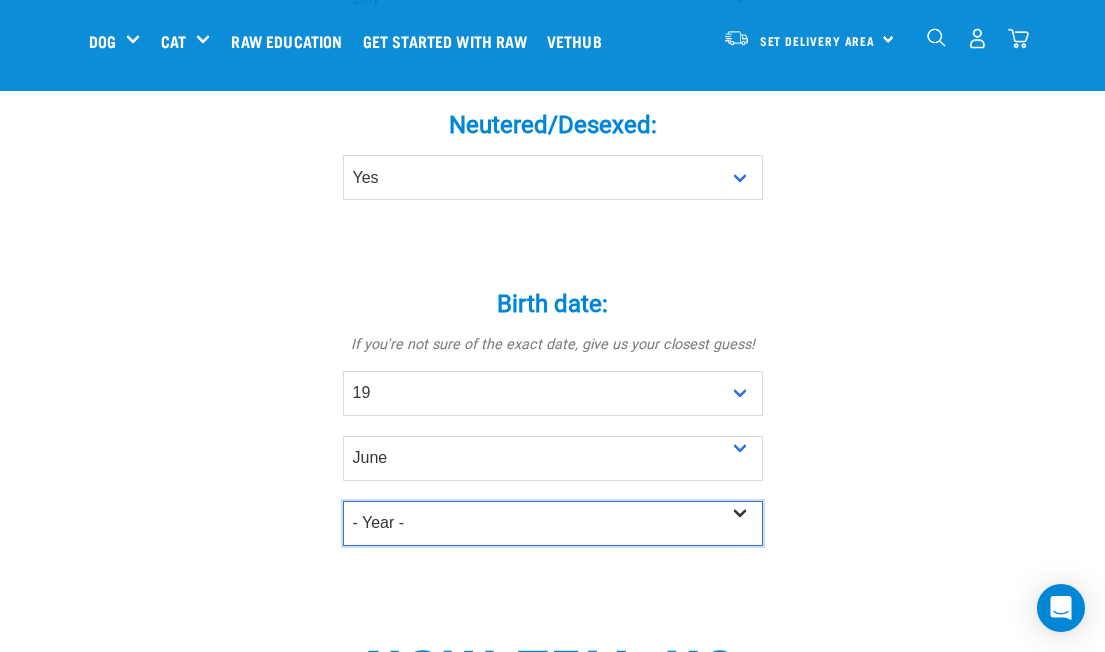 select on "2022" 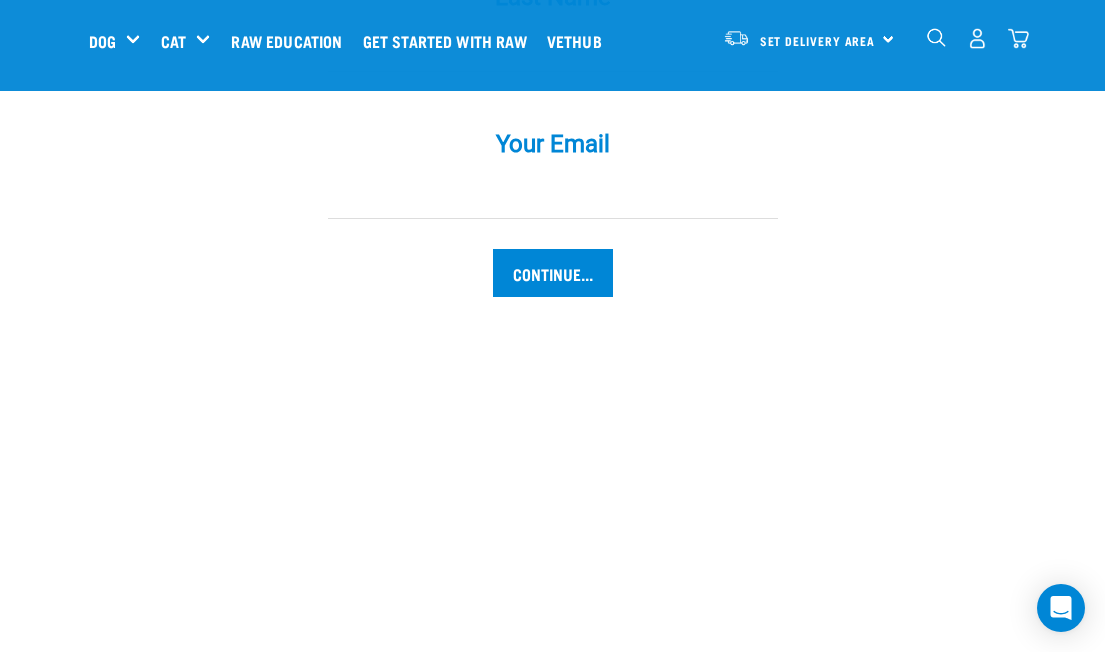 scroll, scrollTop: 1877, scrollLeft: 0, axis: vertical 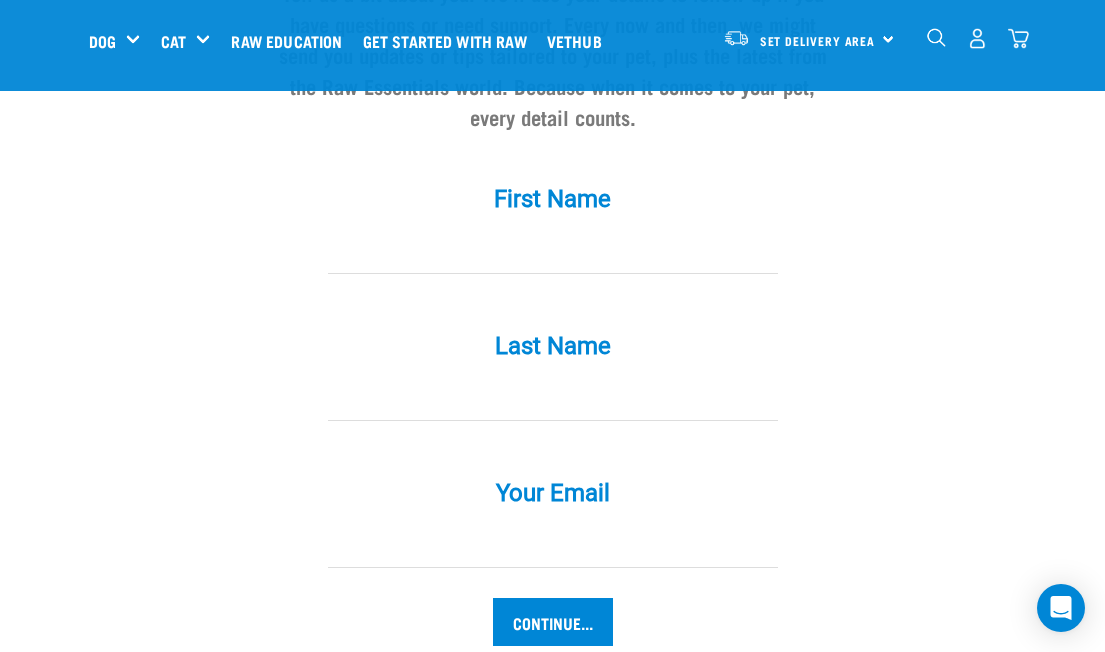 click on "First Name *" at bounding box center [553, 199] 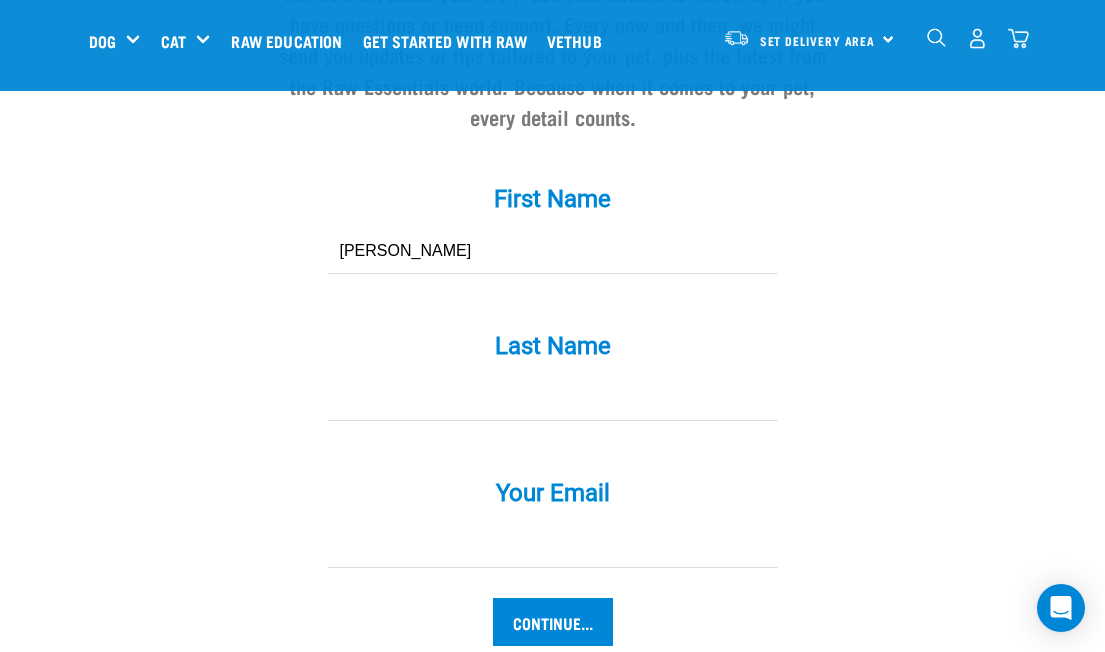 type on "Tracey" 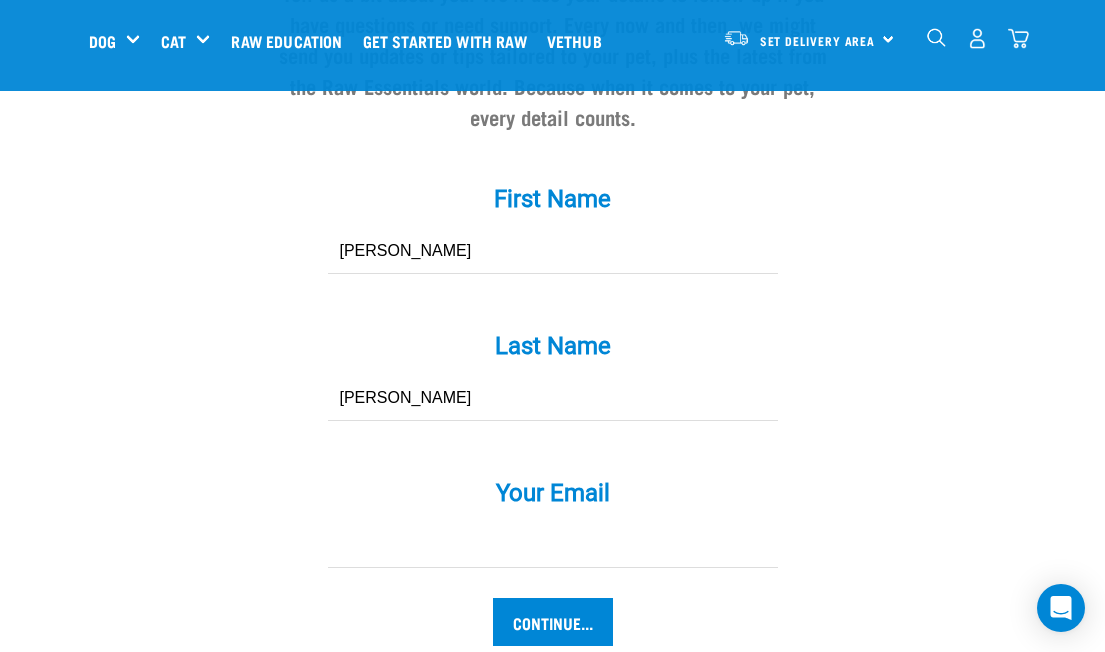 type on "Hardy" 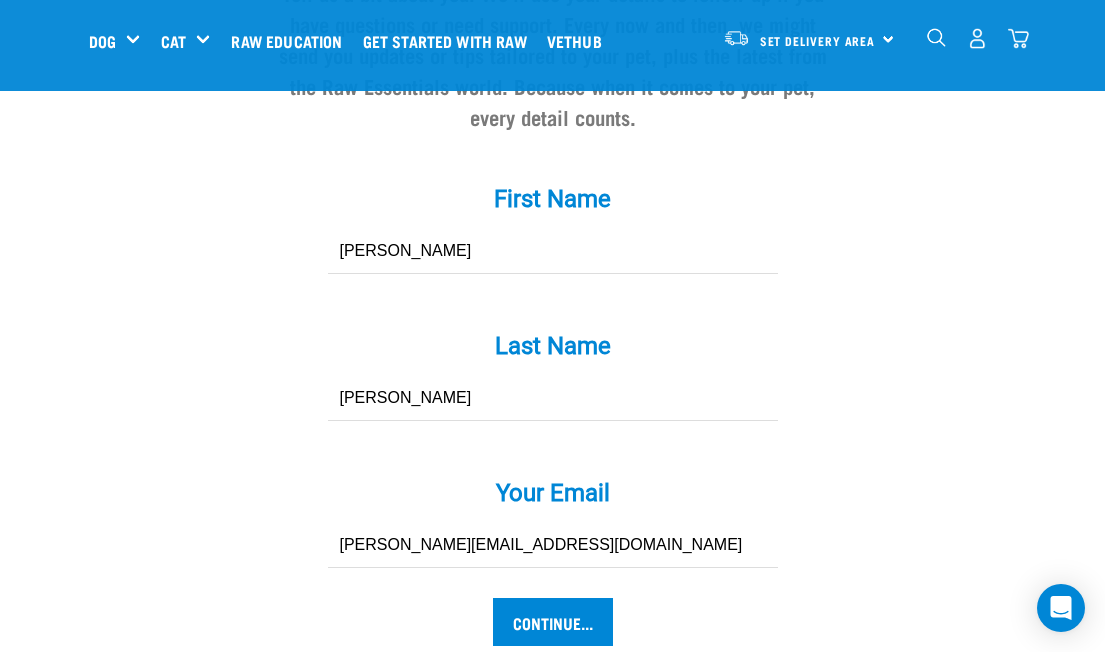 scroll, scrollTop: 1915, scrollLeft: 0, axis: vertical 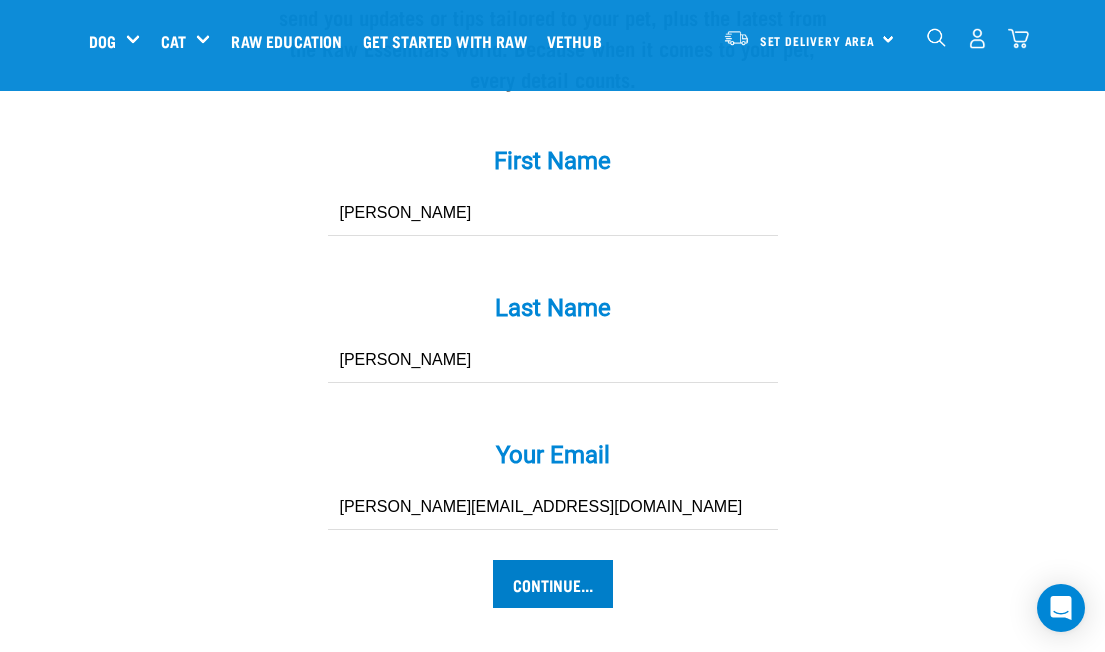 type on "tracey.hardy2863@gmail.com" 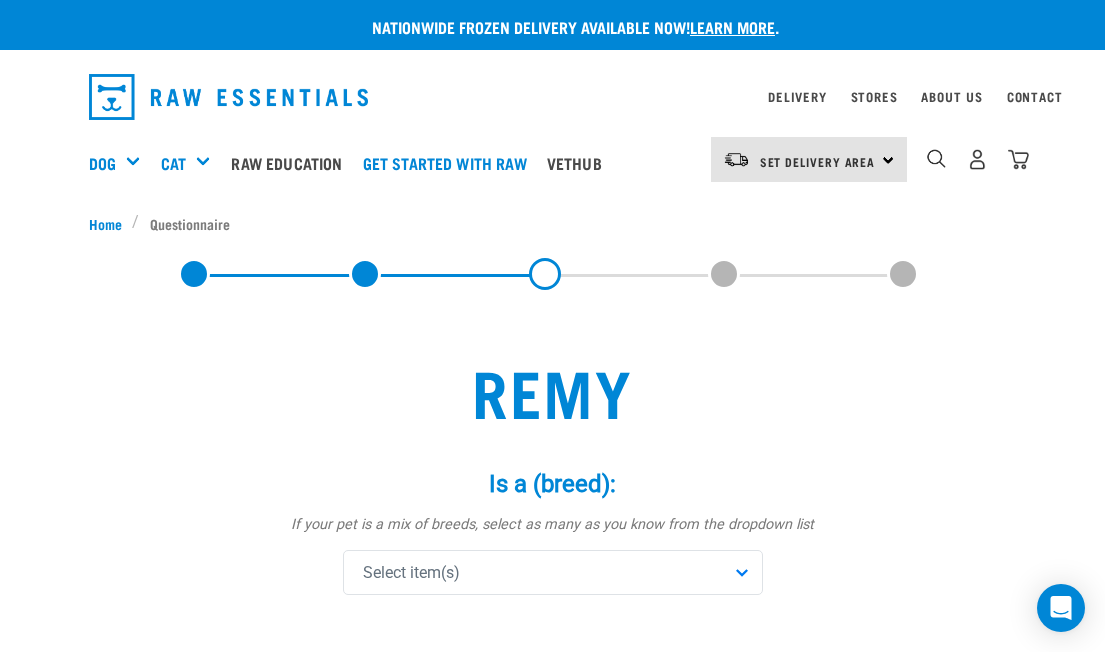 scroll, scrollTop: 0, scrollLeft: 0, axis: both 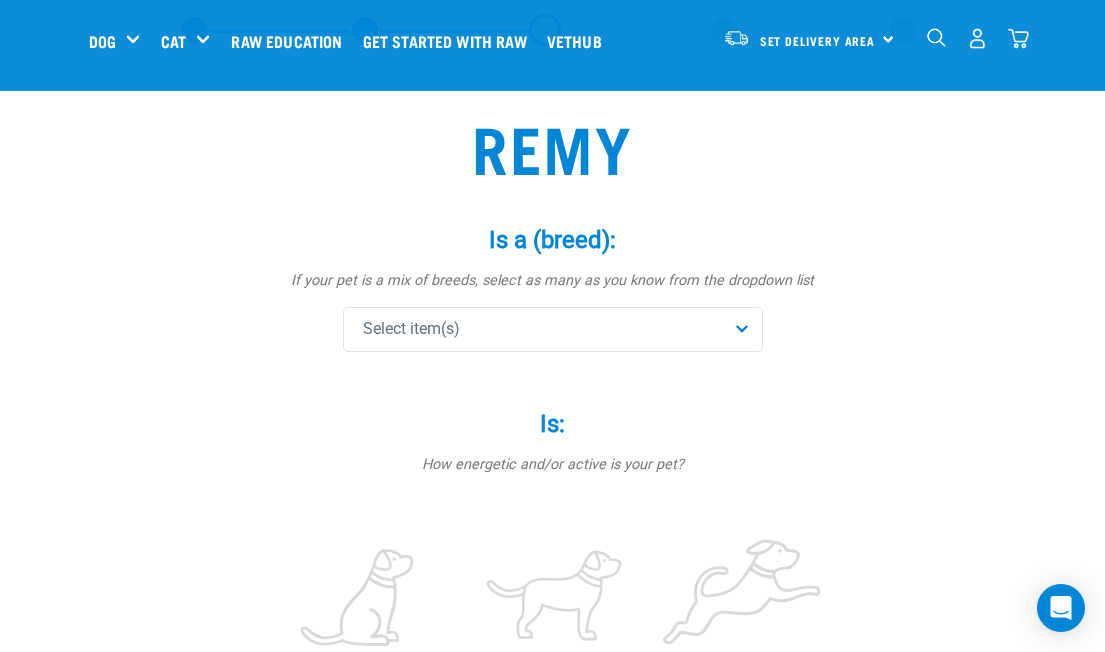 click on "Select item(s)" at bounding box center [553, 329] 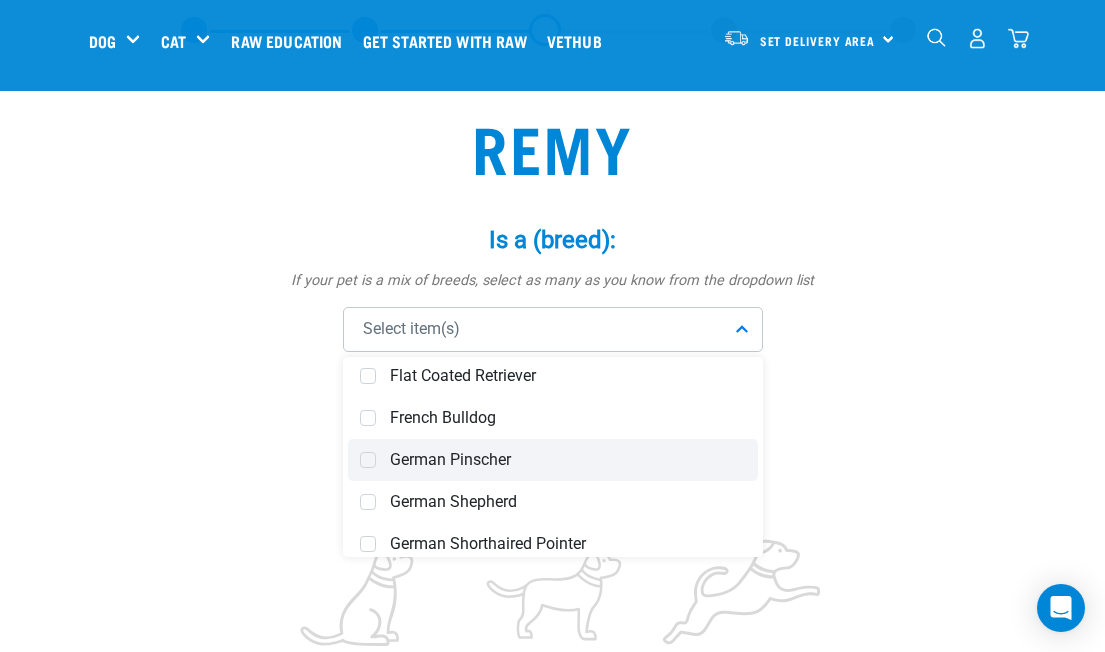 scroll, scrollTop: 3464, scrollLeft: 0, axis: vertical 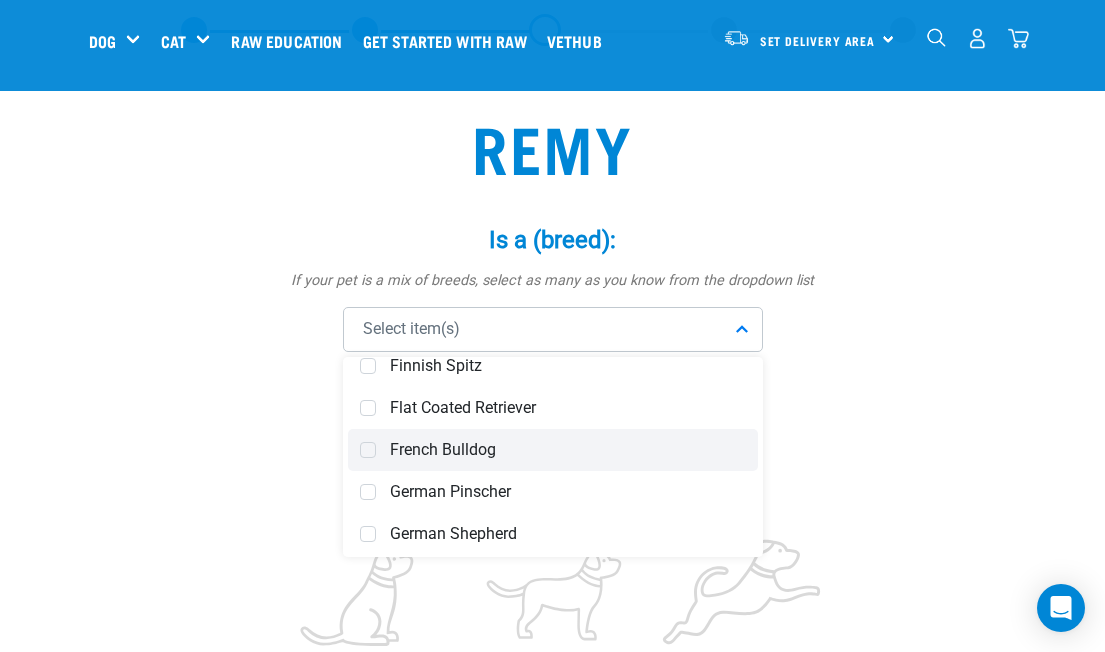click on "French Bulldog" at bounding box center [553, 450] 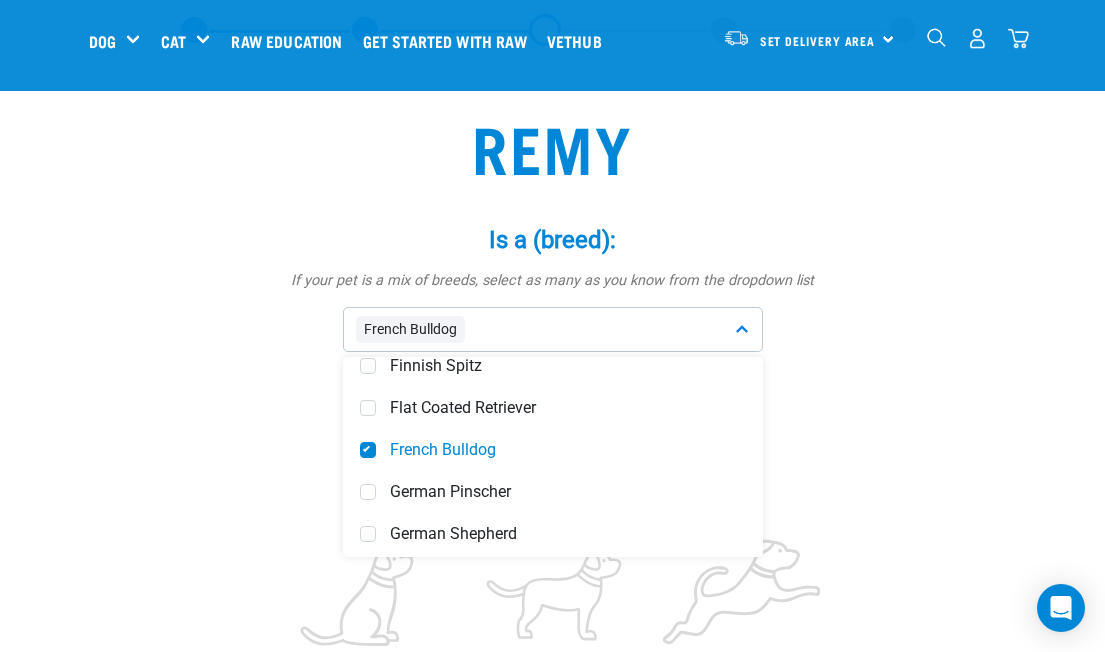 scroll, scrollTop: 190, scrollLeft: 0, axis: vertical 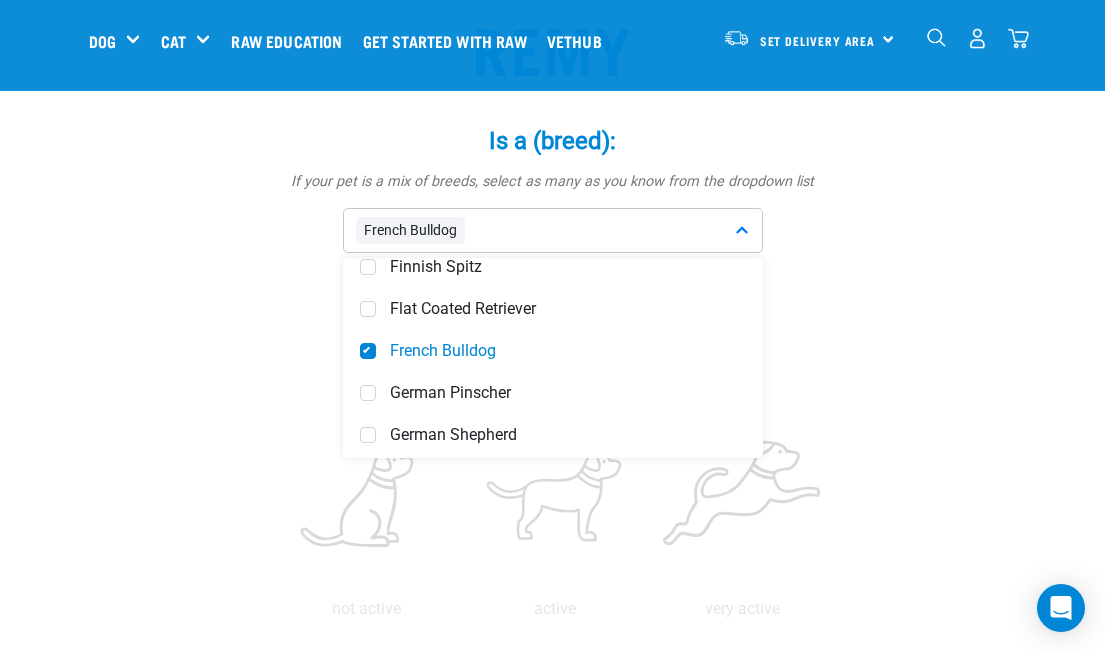 click on "Remy
Is a (breed): *
If your pet is a mix of breeds, select as many as you know from the dropdown list
French Bulldog
Affenpinscher
Afghan Hound
*" at bounding box center (553, 894) 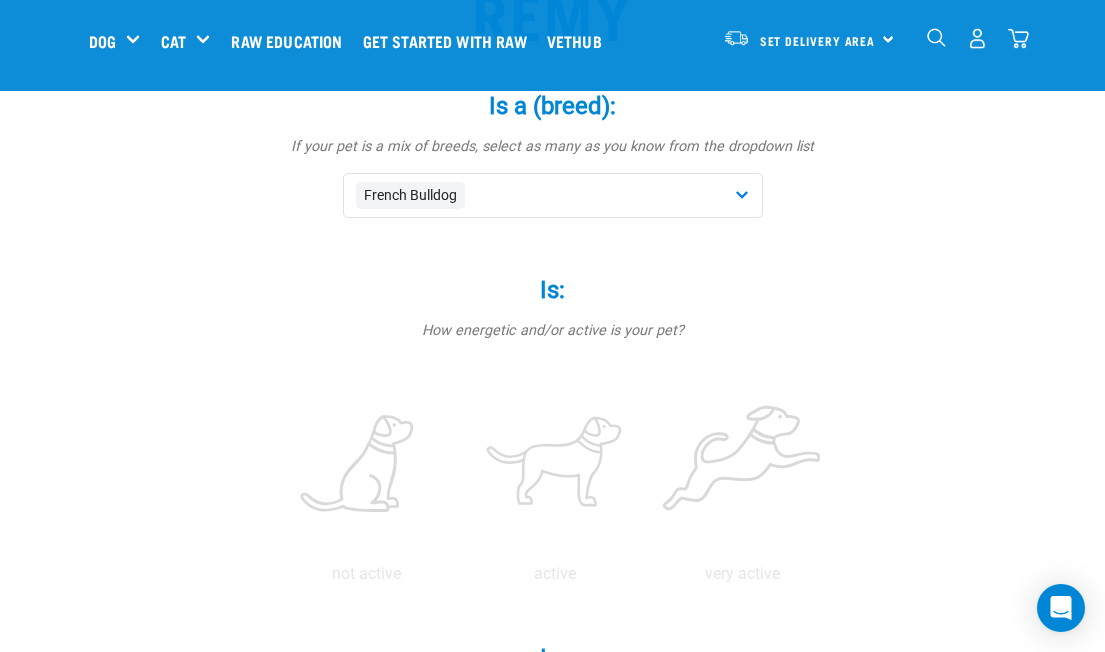 scroll, scrollTop: 260, scrollLeft: 0, axis: vertical 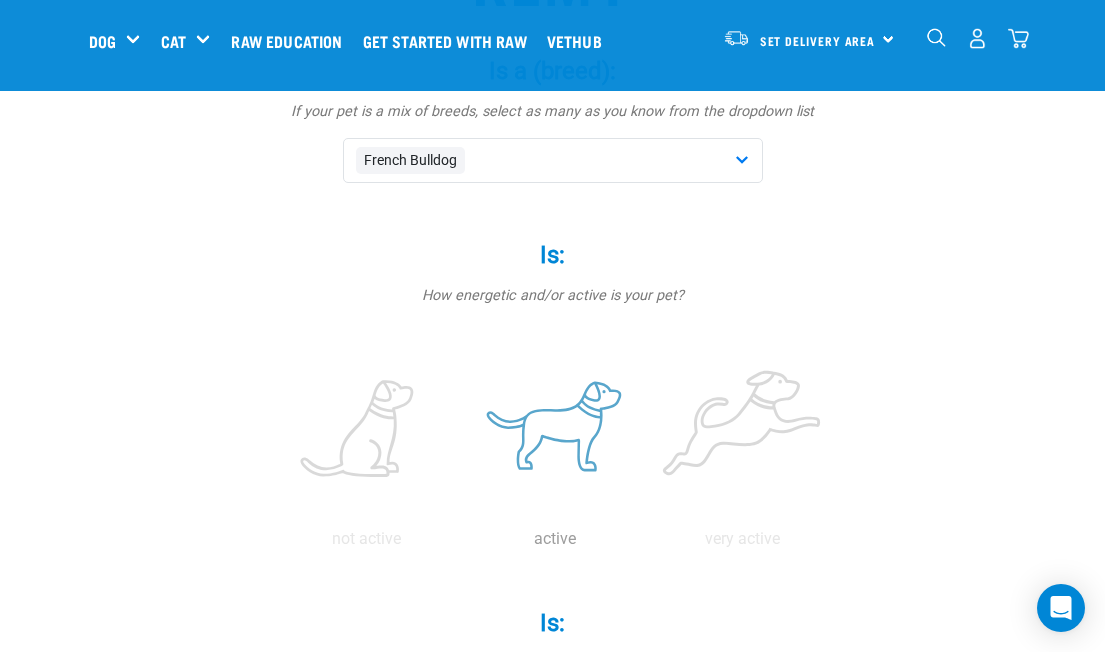 click on "active" at bounding box center (555, 539) 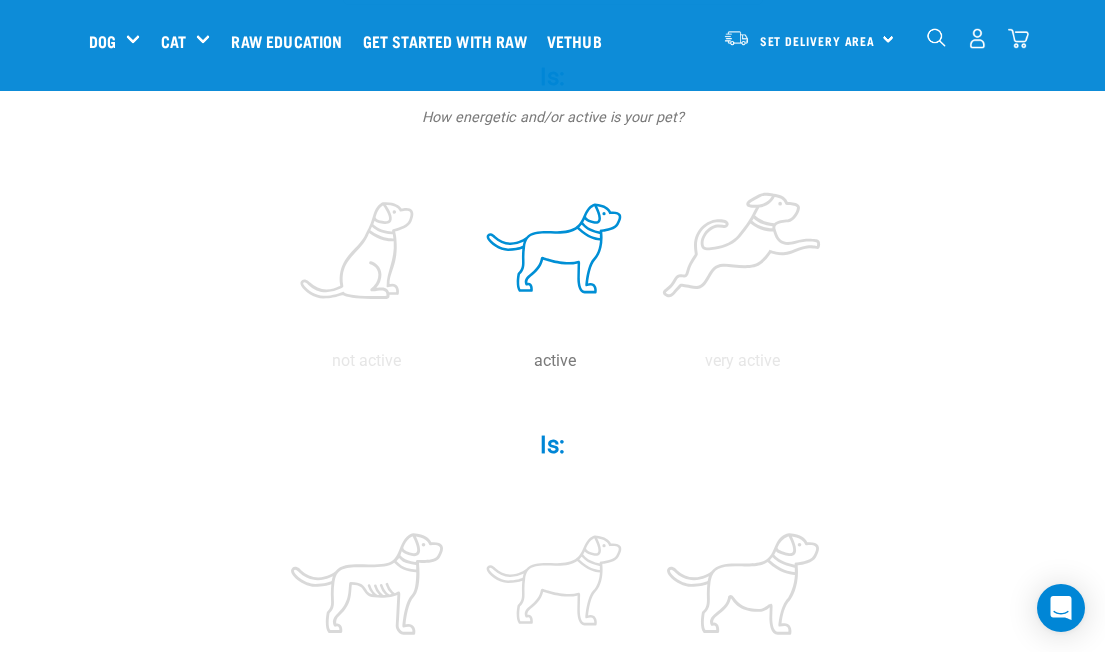 scroll, scrollTop: 558, scrollLeft: 0, axis: vertical 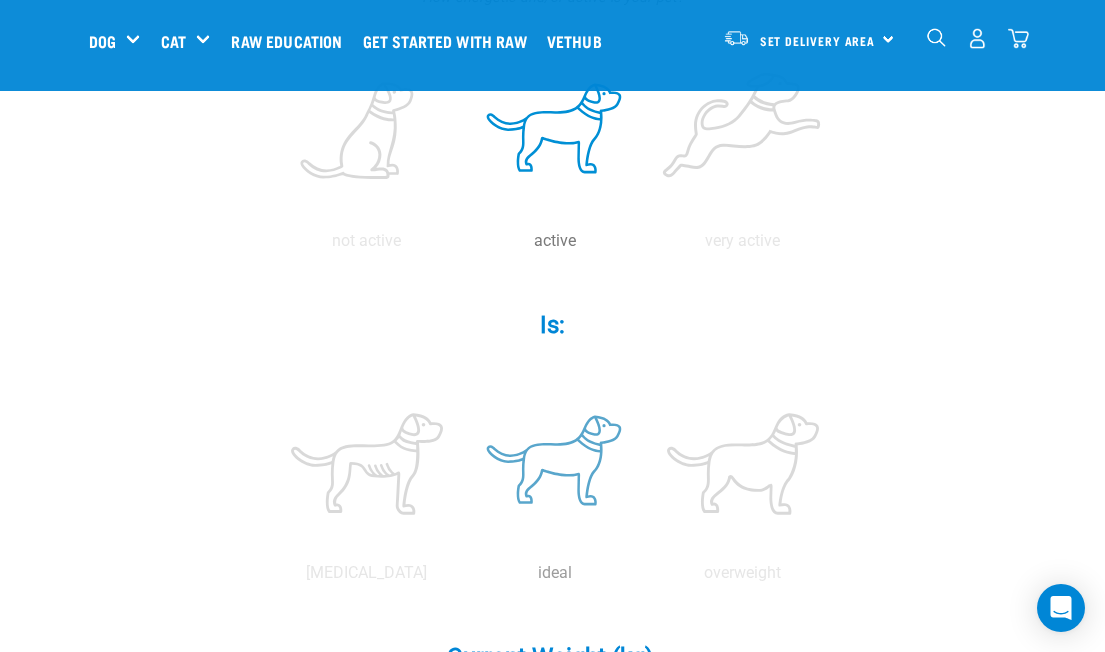 click at bounding box center [555, 464] 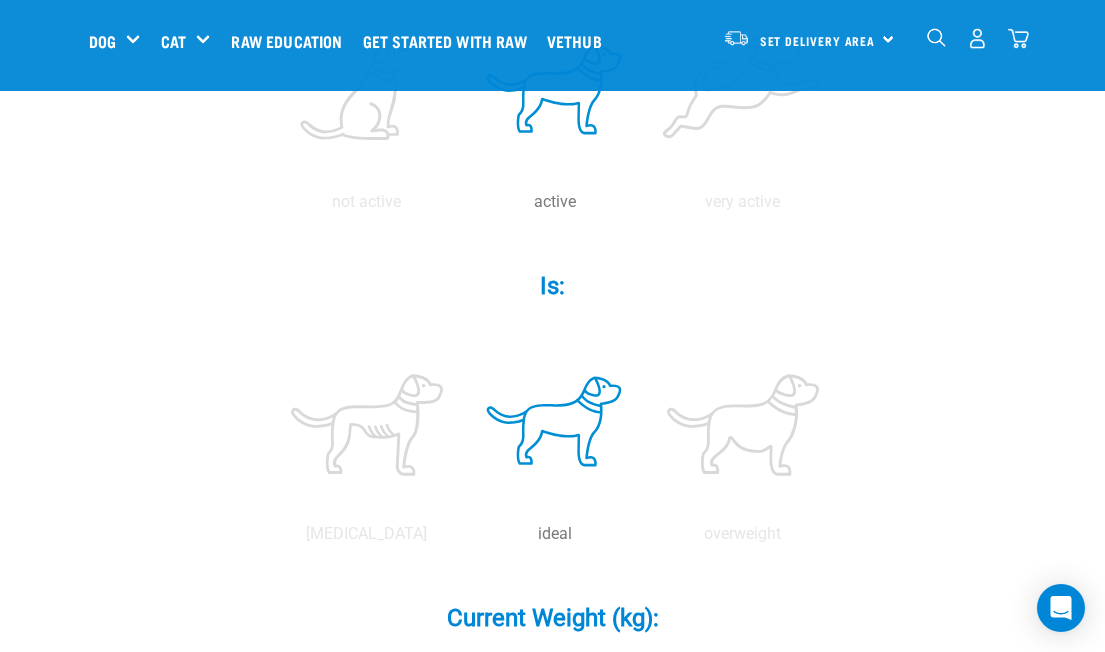 scroll, scrollTop: 763, scrollLeft: 0, axis: vertical 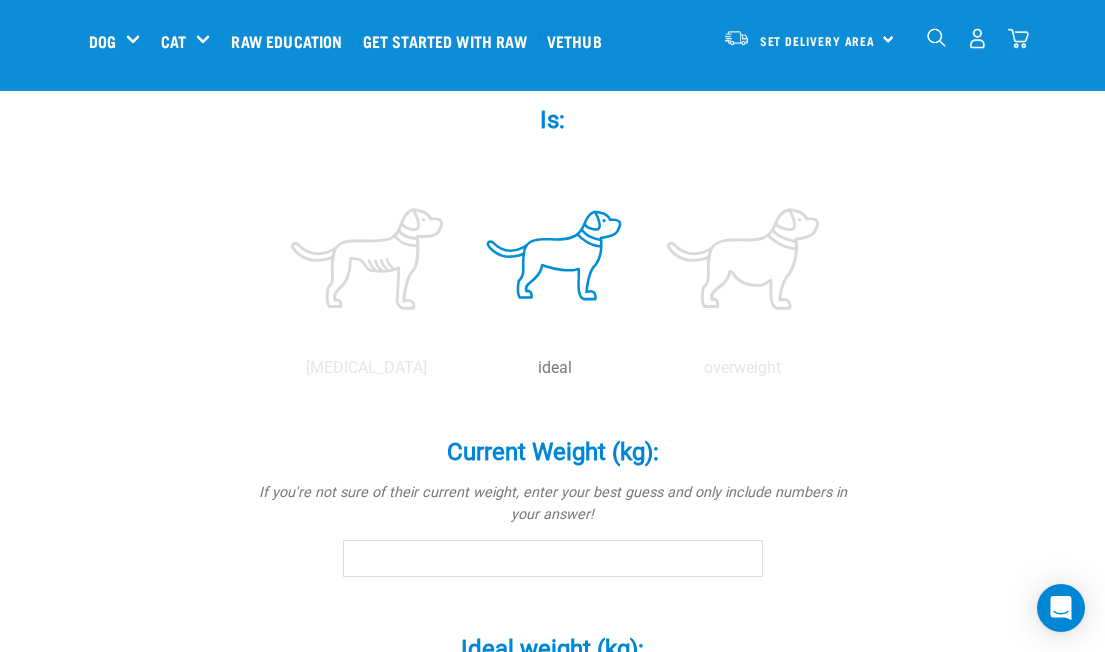 click on "Current Weight (kg): *" at bounding box center [553, 558] 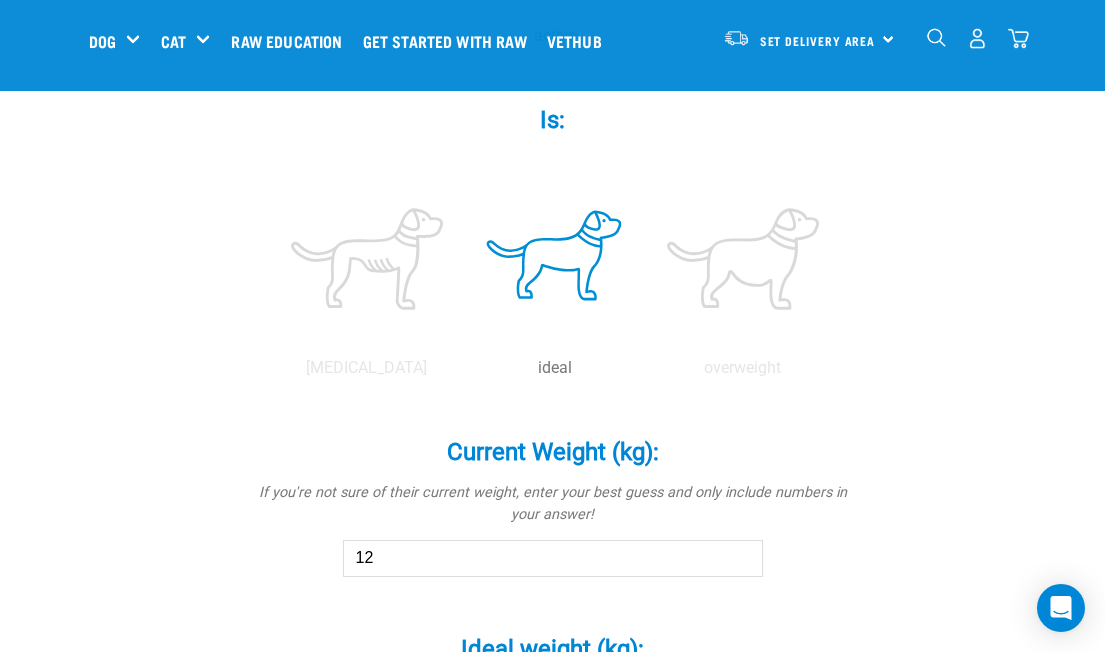 type on "11.9" 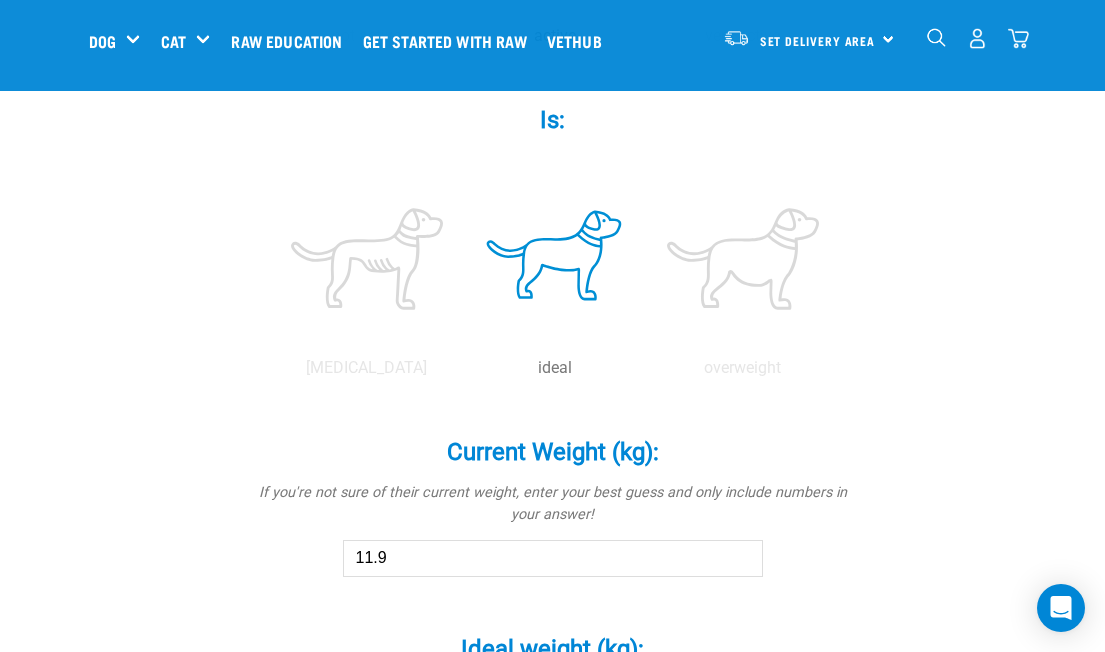 click on "11.9" at bounding box center [553, 558] 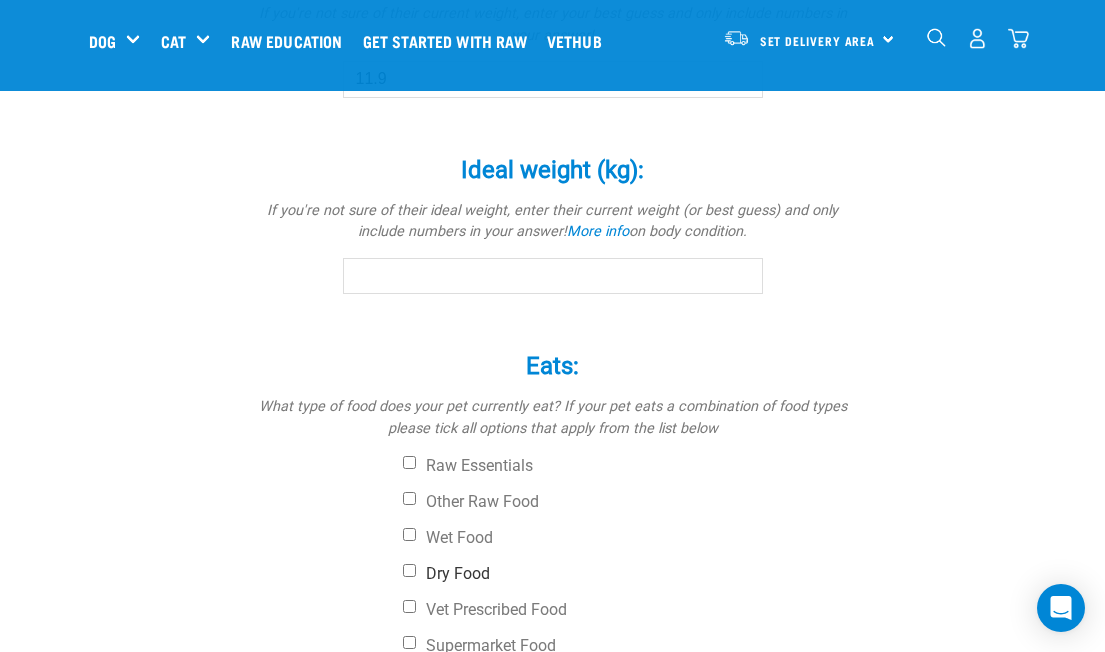 scroll, scrollTop: 1277, scrollLeft: 0, axis: vertical 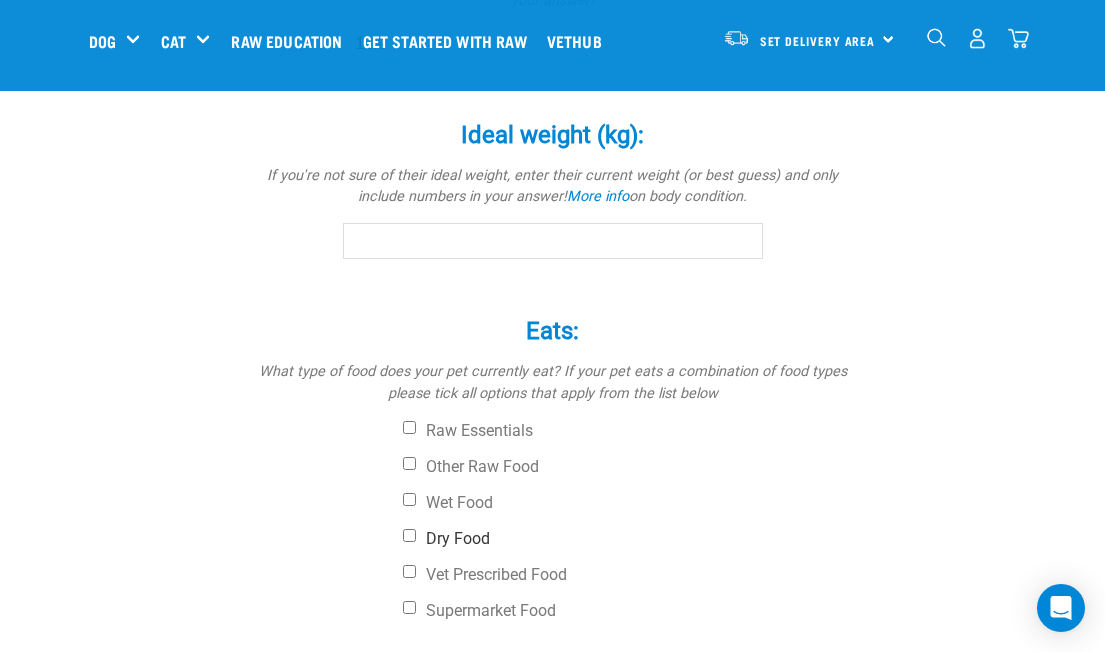 click on "Dry Food" at bounding box center (409, 535) 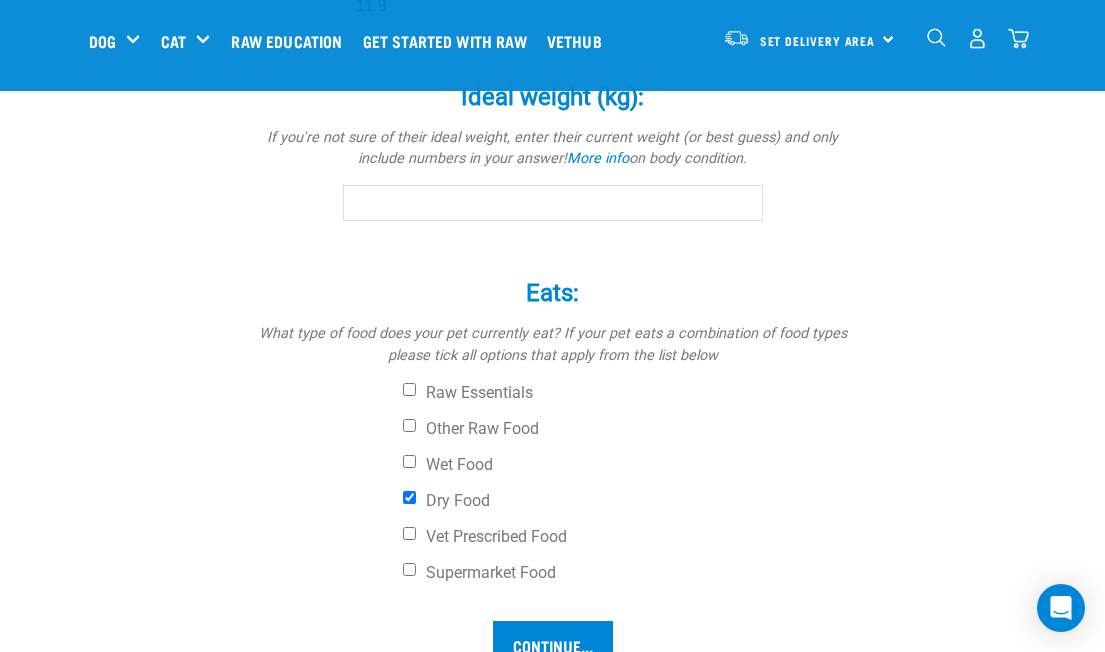 scroll, scrollTop: 1435, scrollLeft: 0, axis: vertical 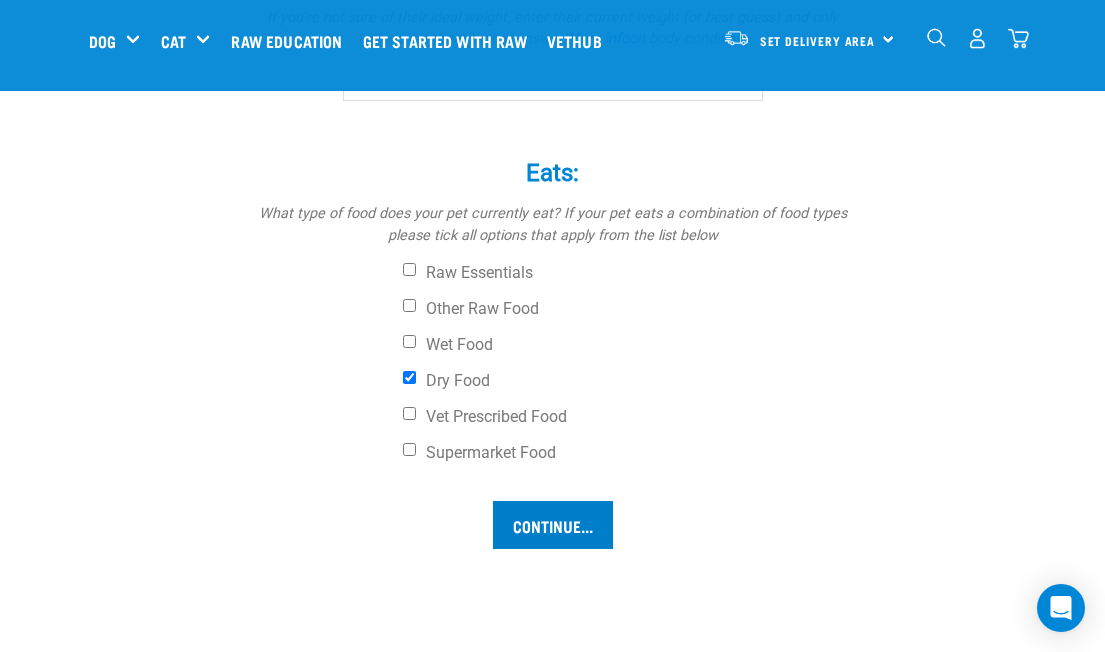 click on "Continue..." at bounding box center (553, 525) 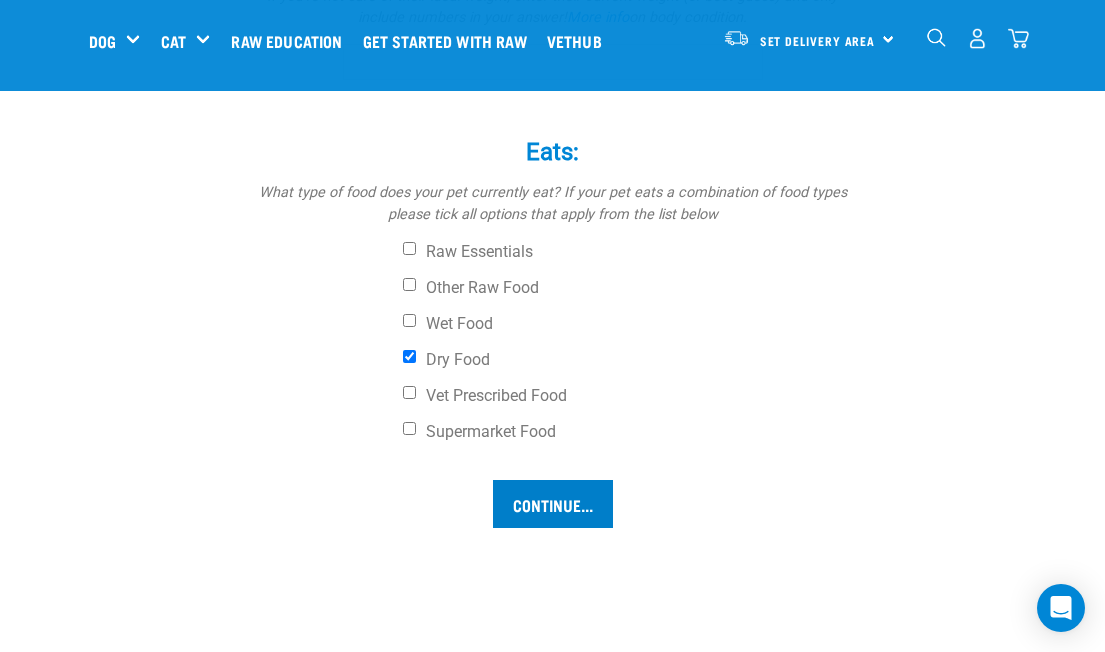 scroll, scrollTop: 1476, scrollLeft: 0, axis: vertical 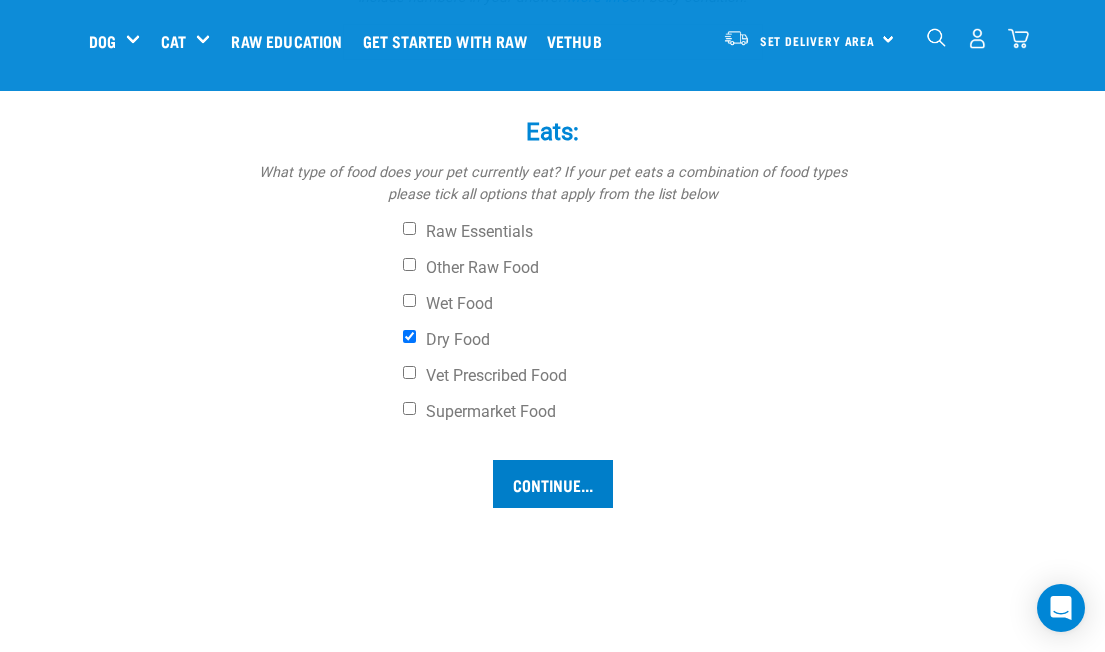 click on "Continue..." at bounding box center (553, 484) 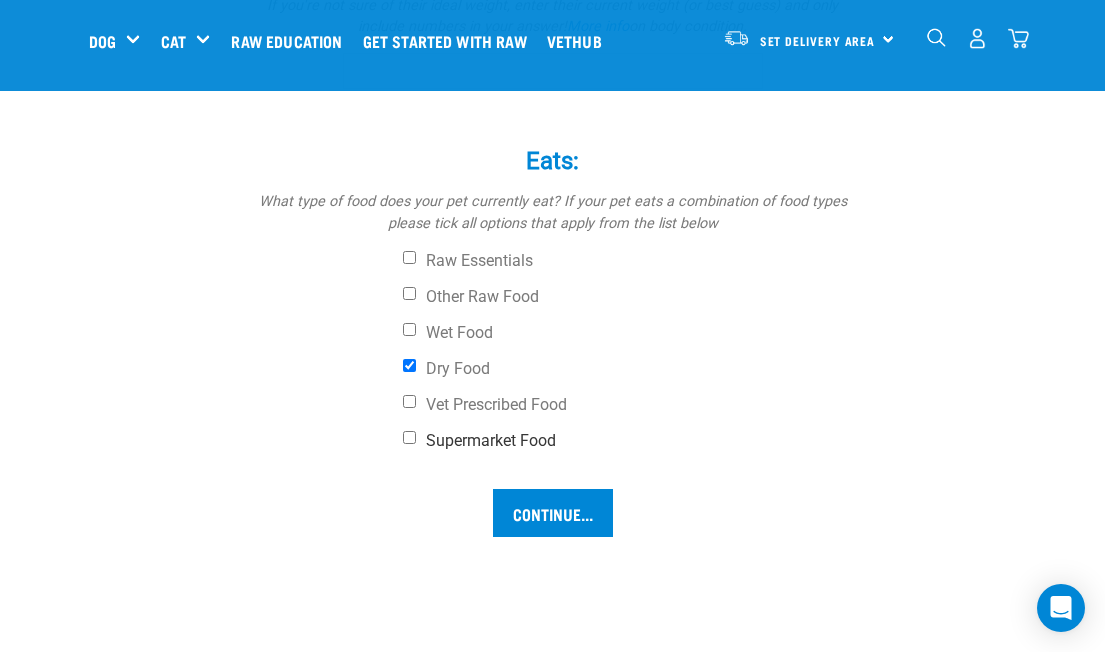 scroll, scrollTop: 1109, scrollLeft: 0, axis: vertical 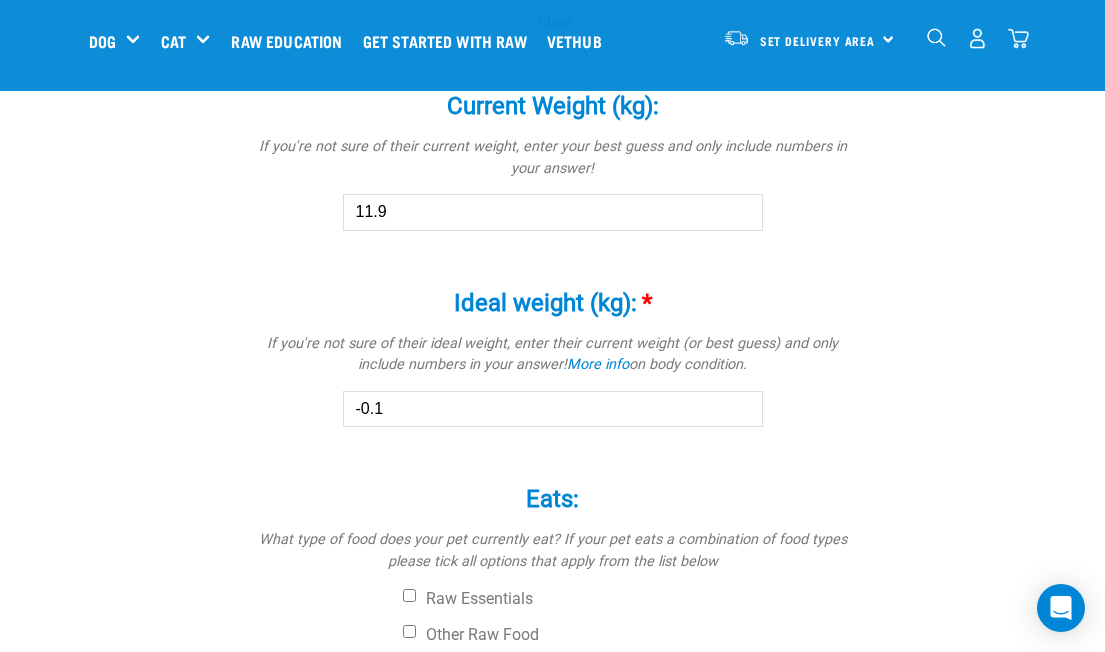 click on "-0.1" at bounding box center [553, 409] 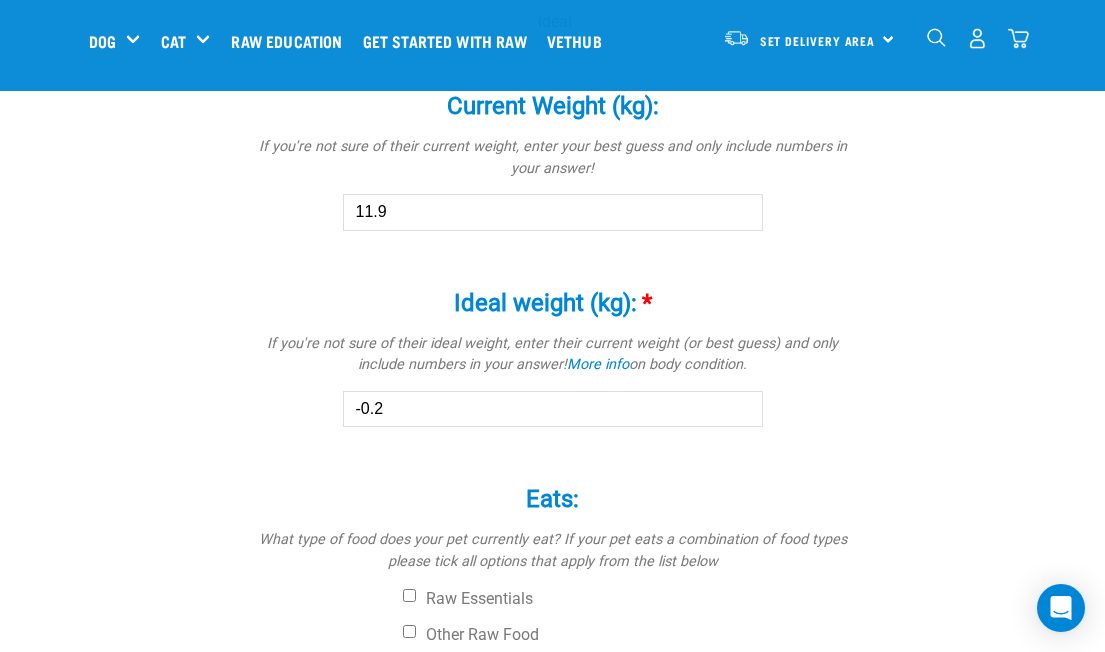 click on "-0.2" at bounding box center [553, 409] 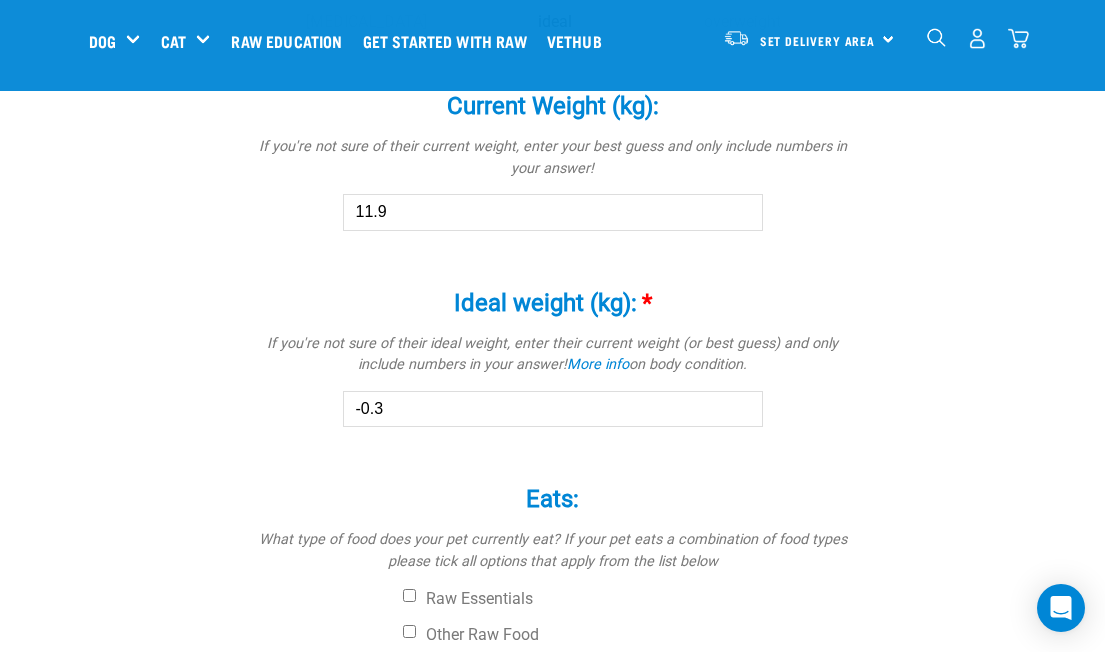 click on "-0.3" at bounding box center (553, 409) 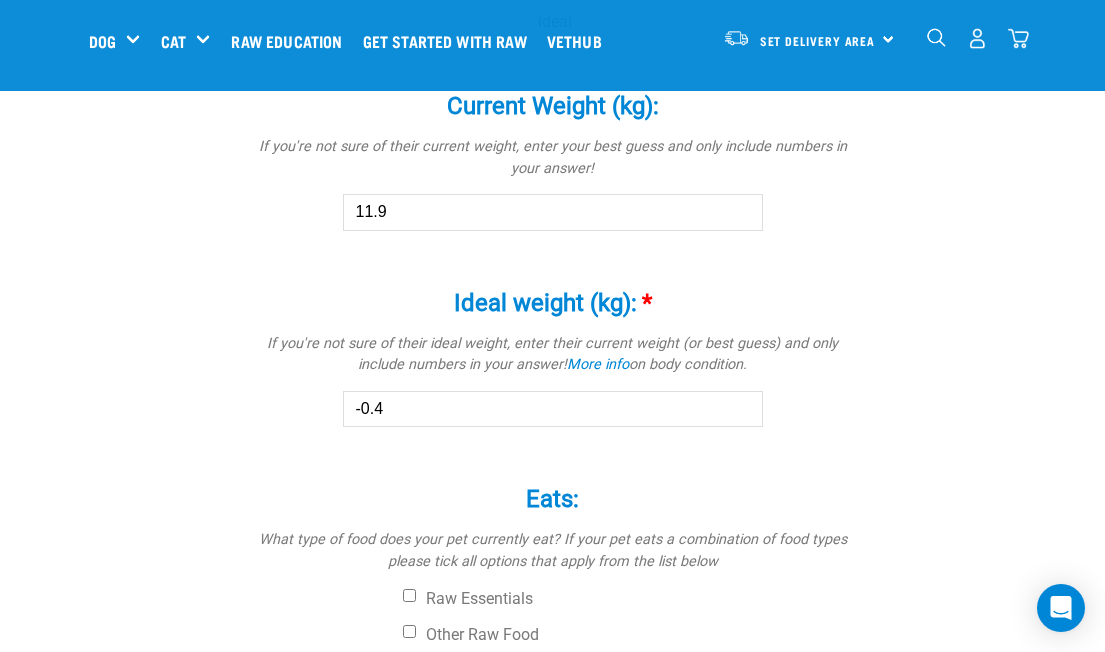 click on "-0.4" at bounding box center [553, 409] 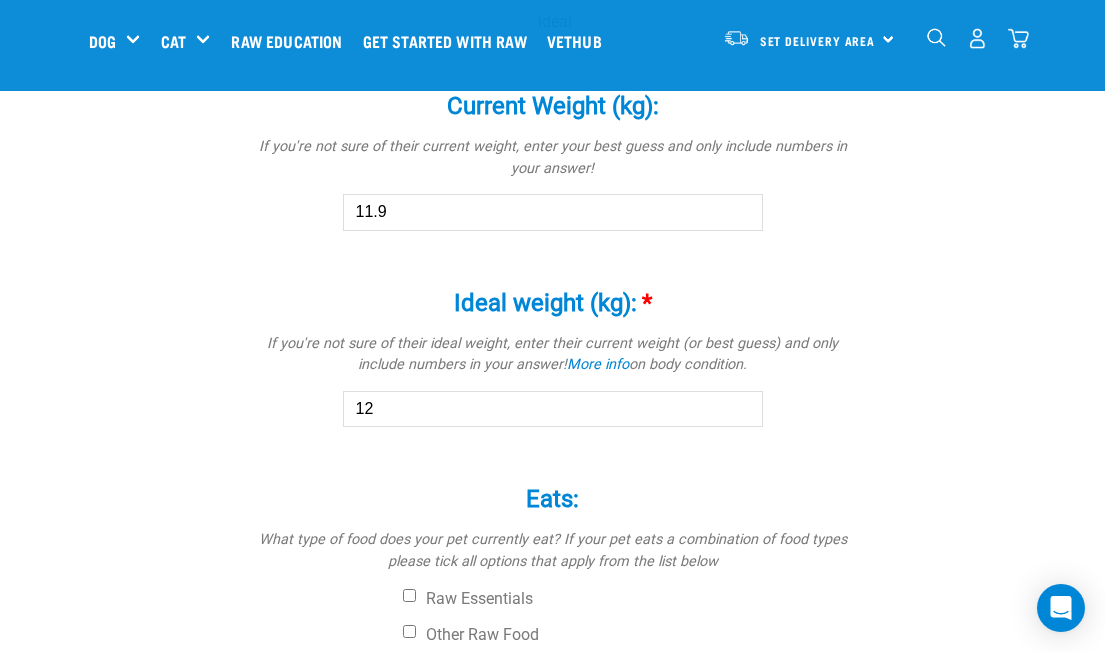 type on "12" 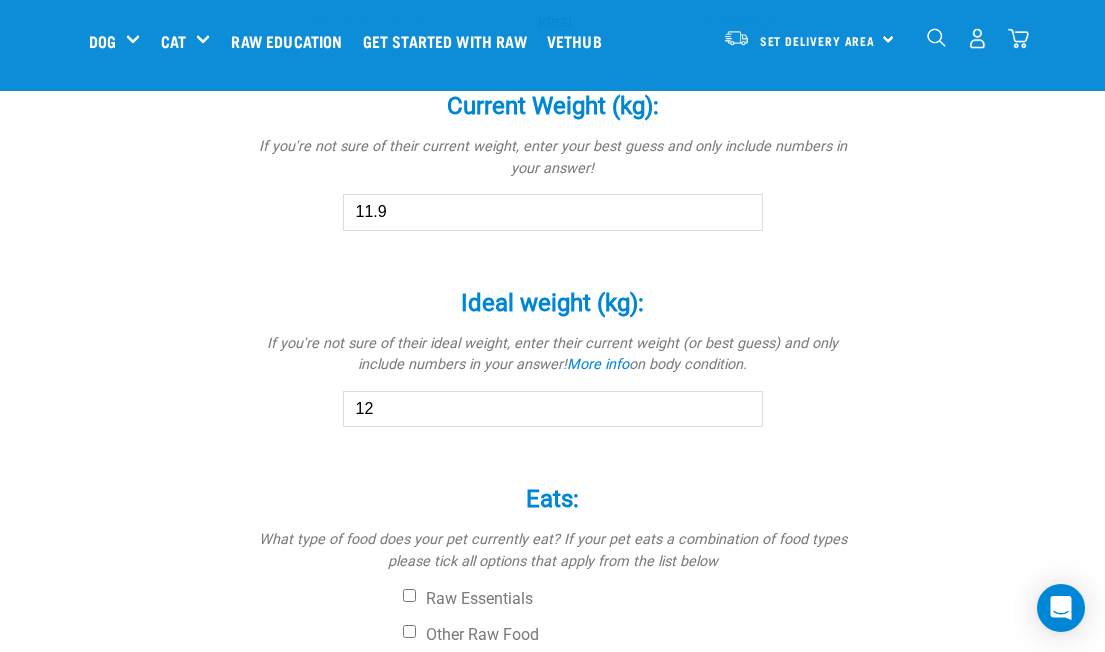 click on "Continue..." at bounding box center [553, 851] 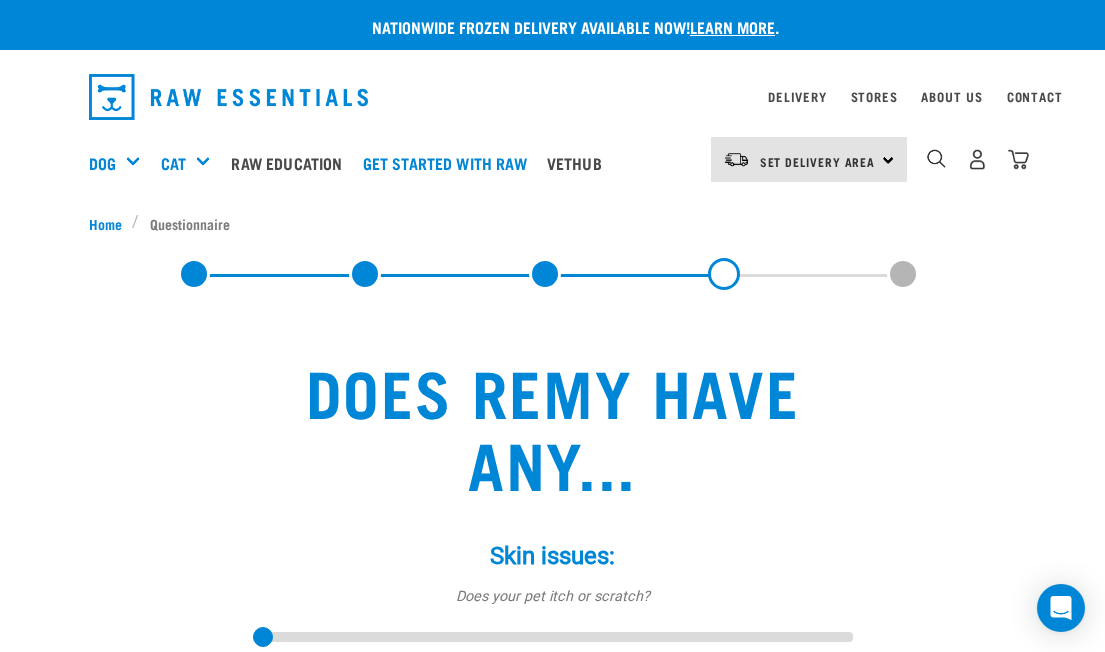 scroll, scrollTop: 0, scrollLeft: 0, axis: both 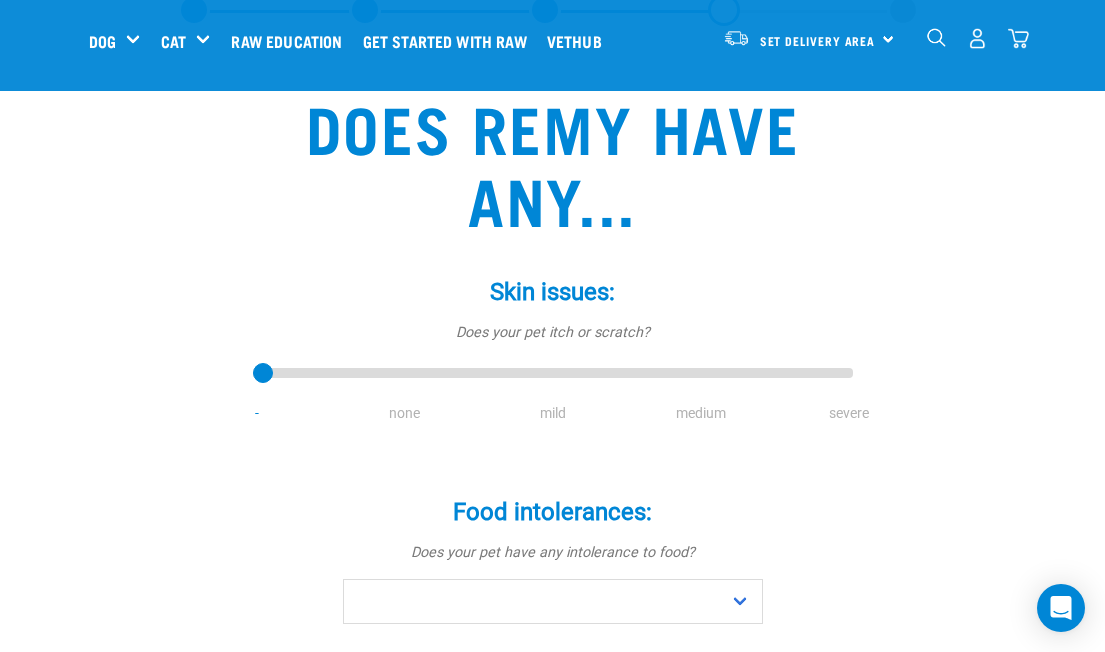 click on "medium" at bounding box center [701, 413] 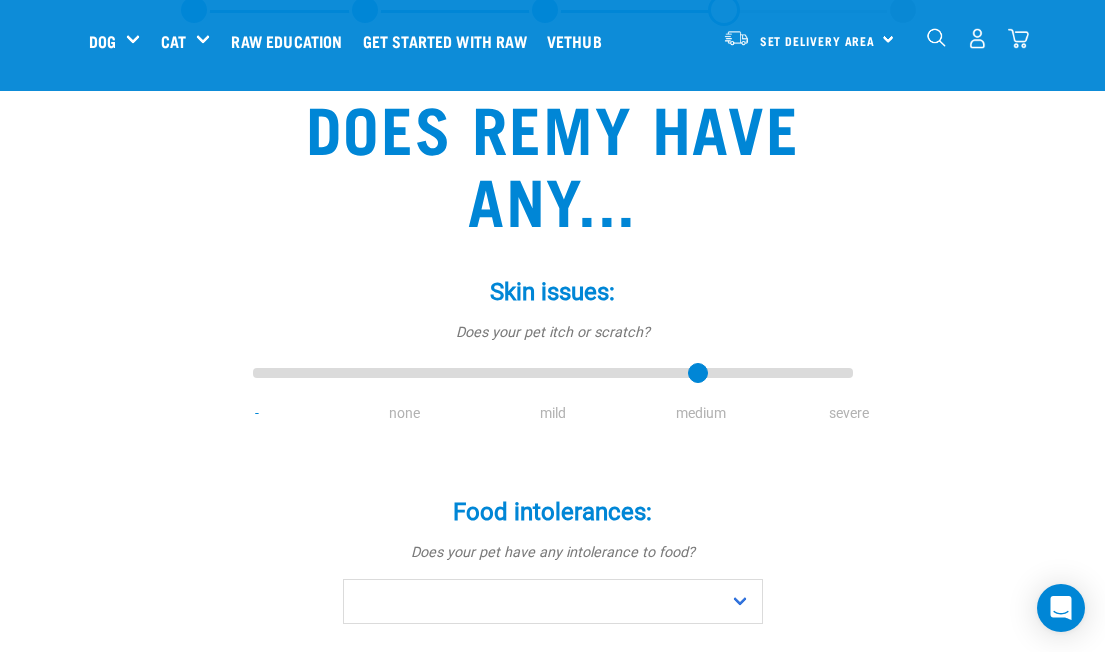 type on "3" 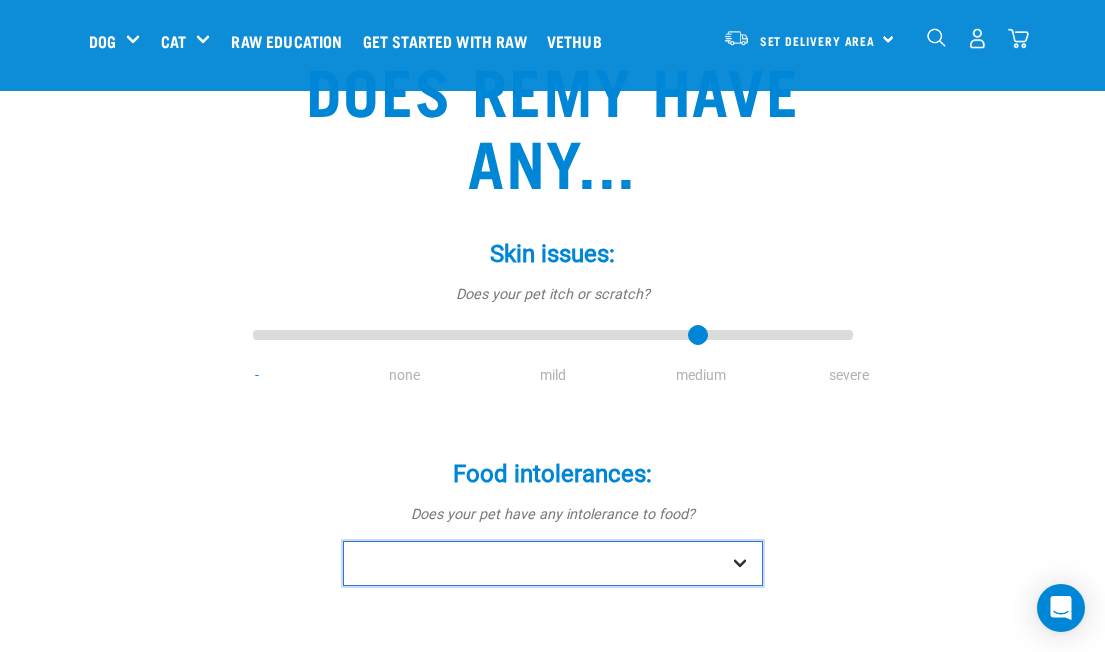 select on "yes" 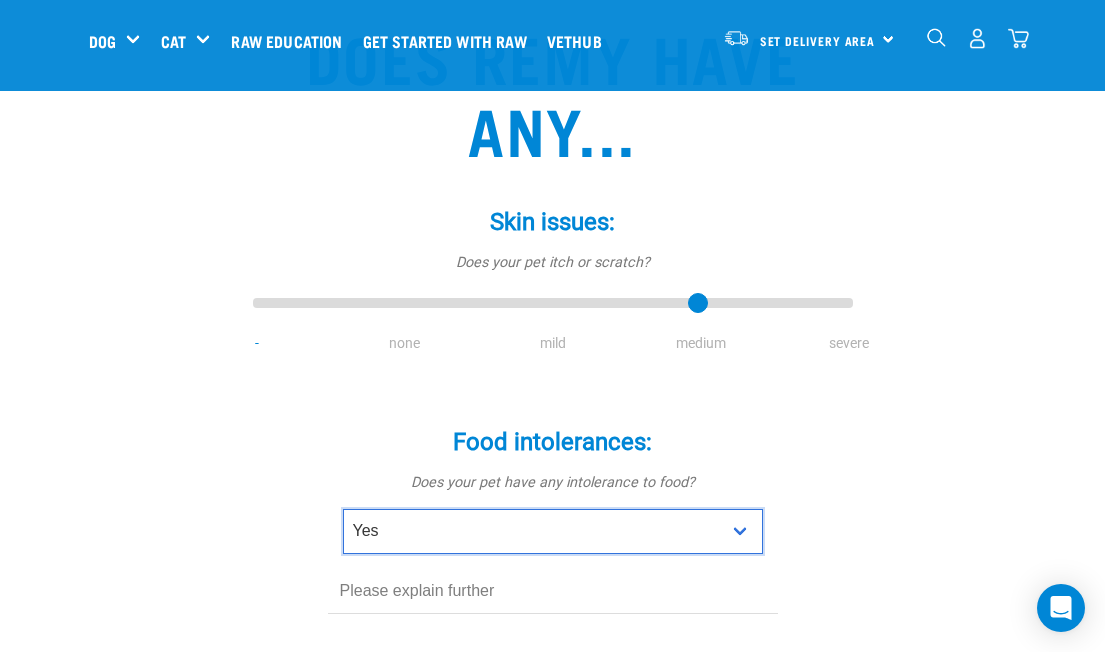 scroll, scrollTop: 339, scrollLeft: 0, axis: vertical 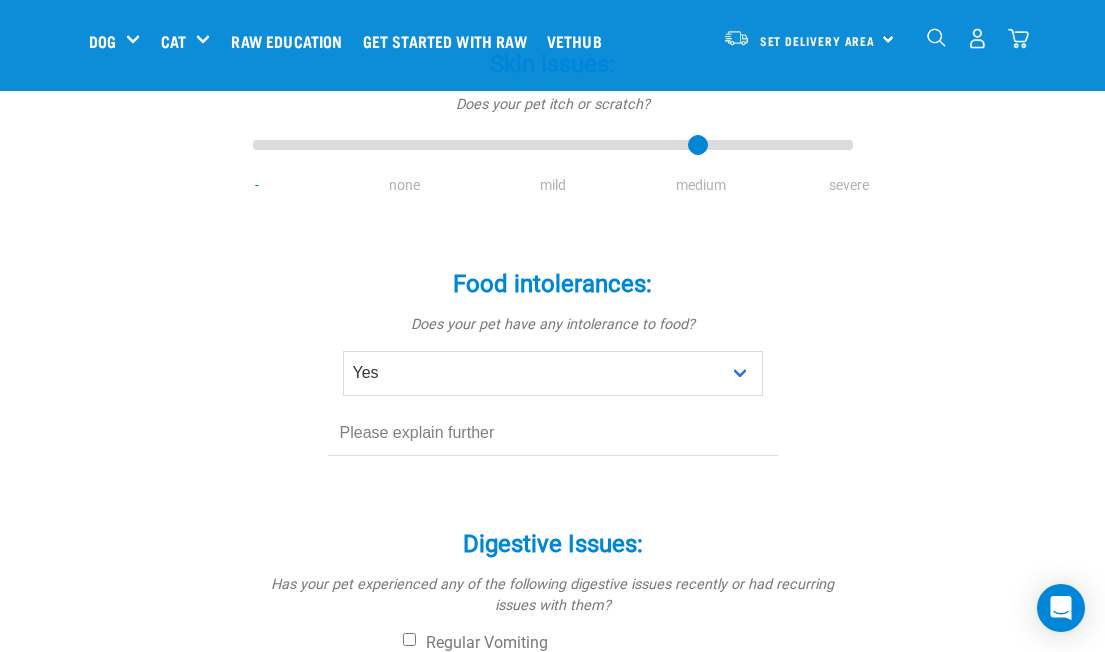 drag, startPoint x: 348, startPoint y: 435, endPoint x: 368, endPoint y: 442, distance: 21.189621 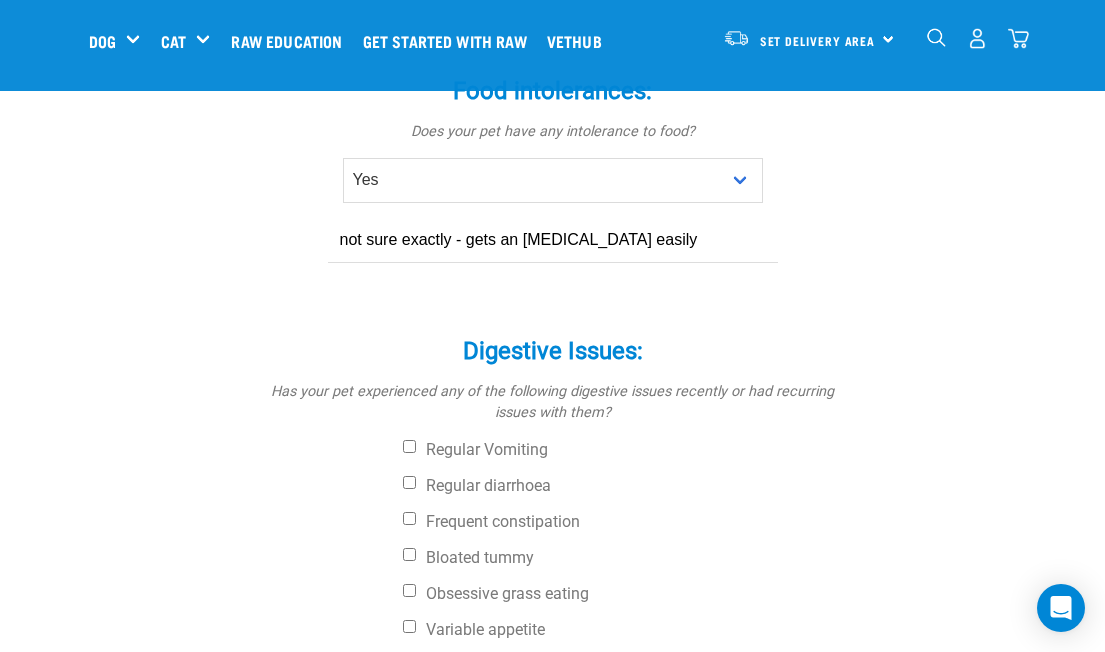 scroll, scrollTop: 564, scrollLeft: 0, axis: vertical 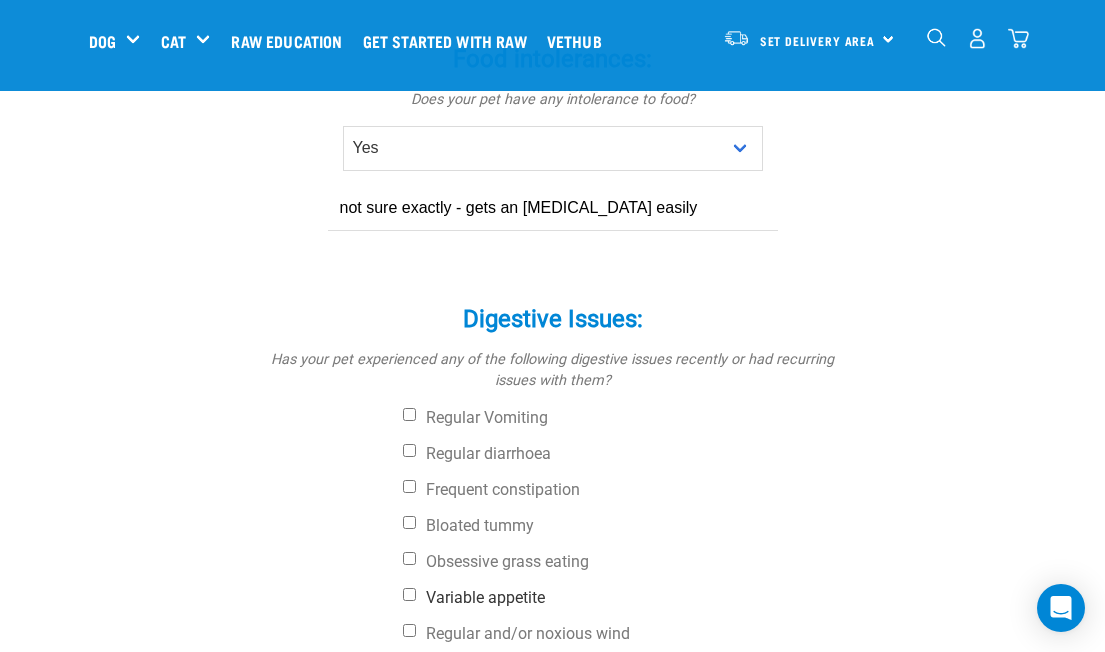 type on "not sure exactly - gets an upset stomach easily" 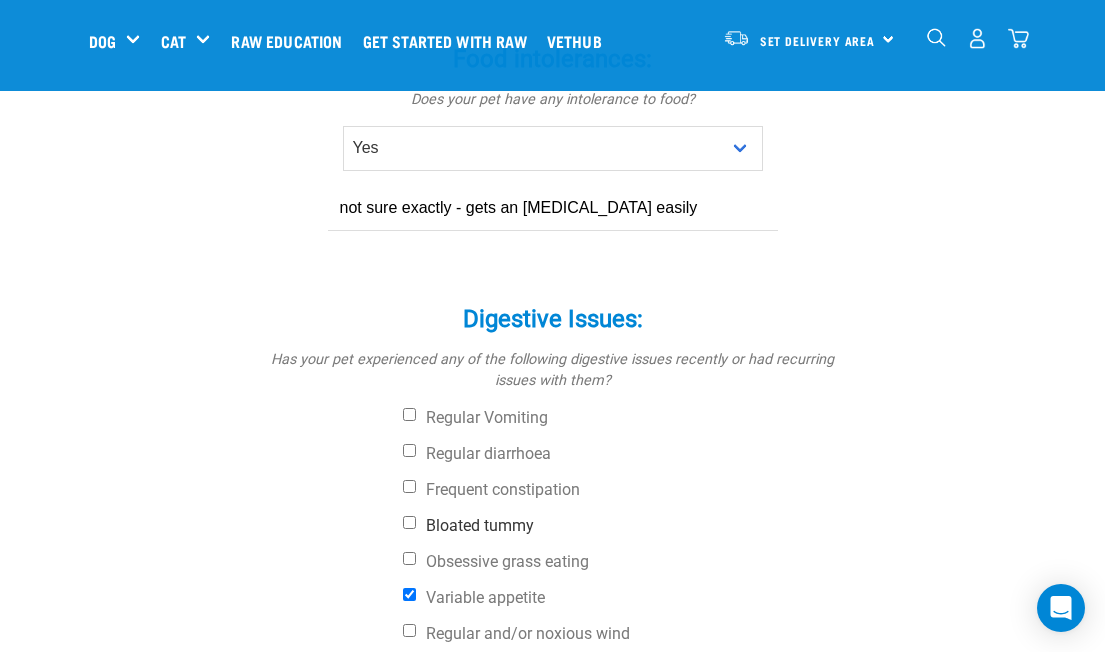 scroll, scrollTop: 590, scrollLeft: 0, axis: vertical 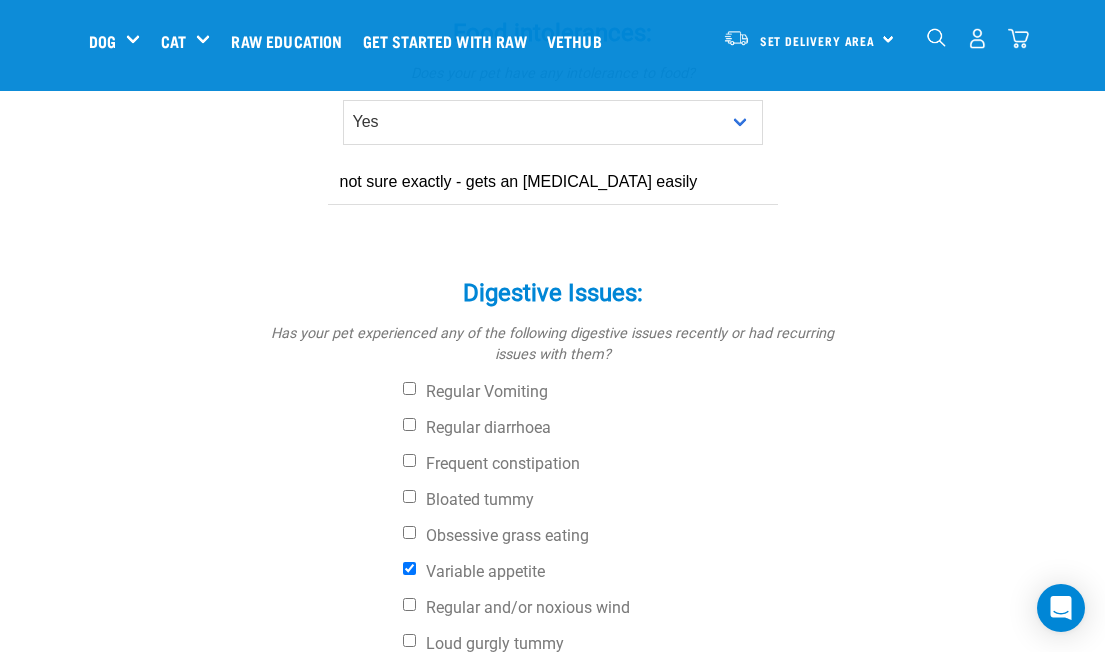 drag, startPoint x: 405, startPoint y: 602, endPoint x: 542, endPoint y: 584, distance: 138.17743 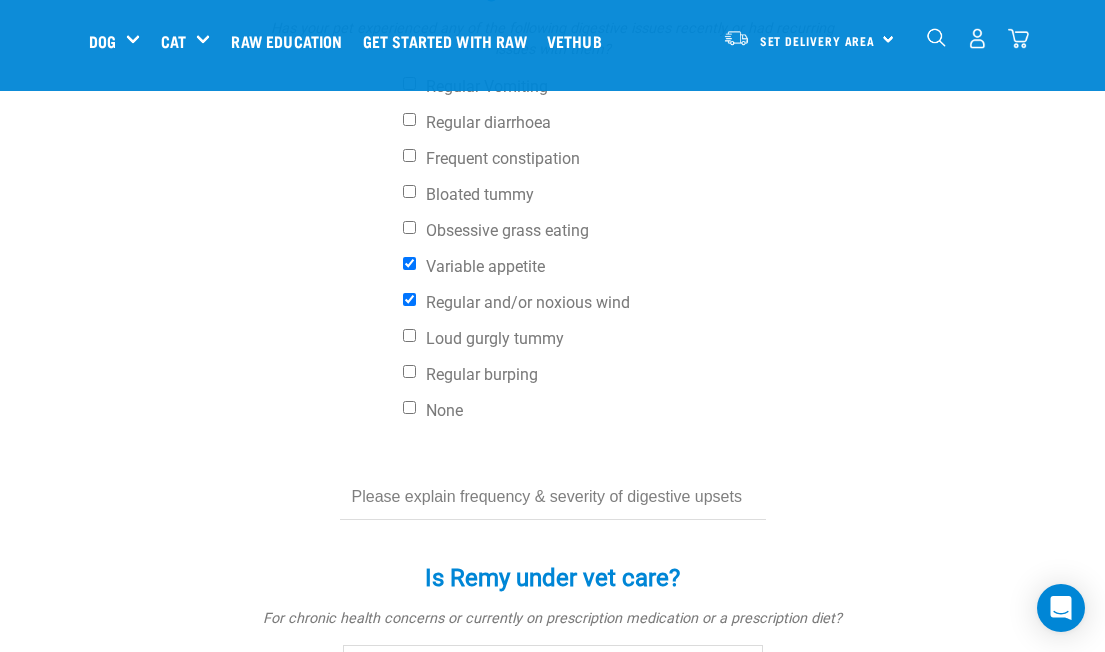 scroll, scrollTop: 1023, scrollLeft: 0, axis: vertical 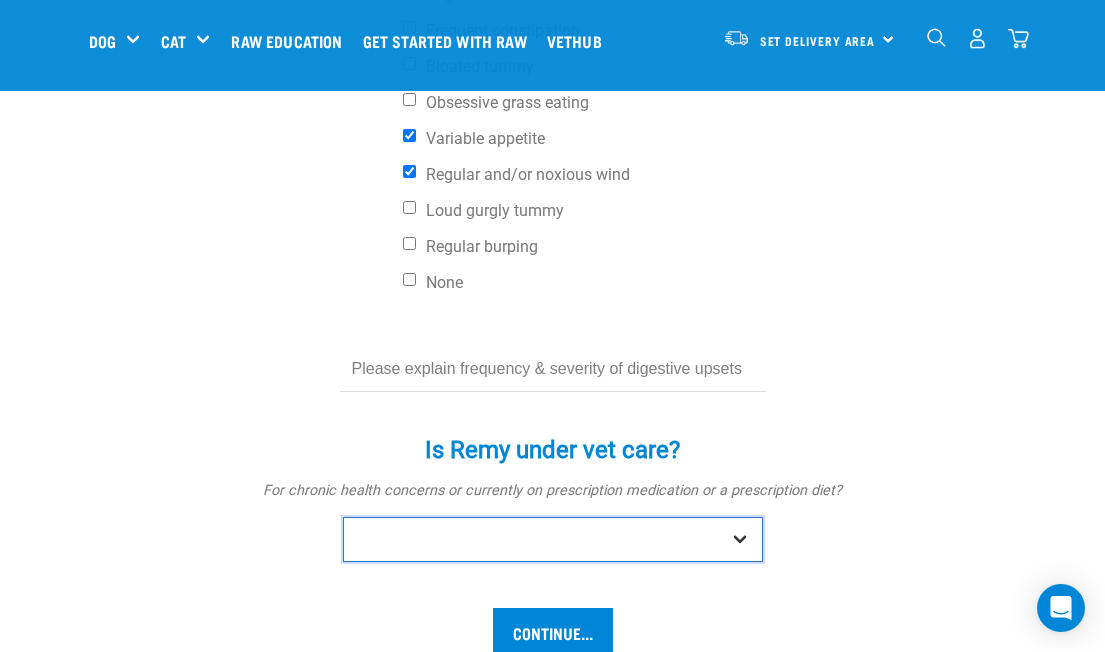 select on "no" 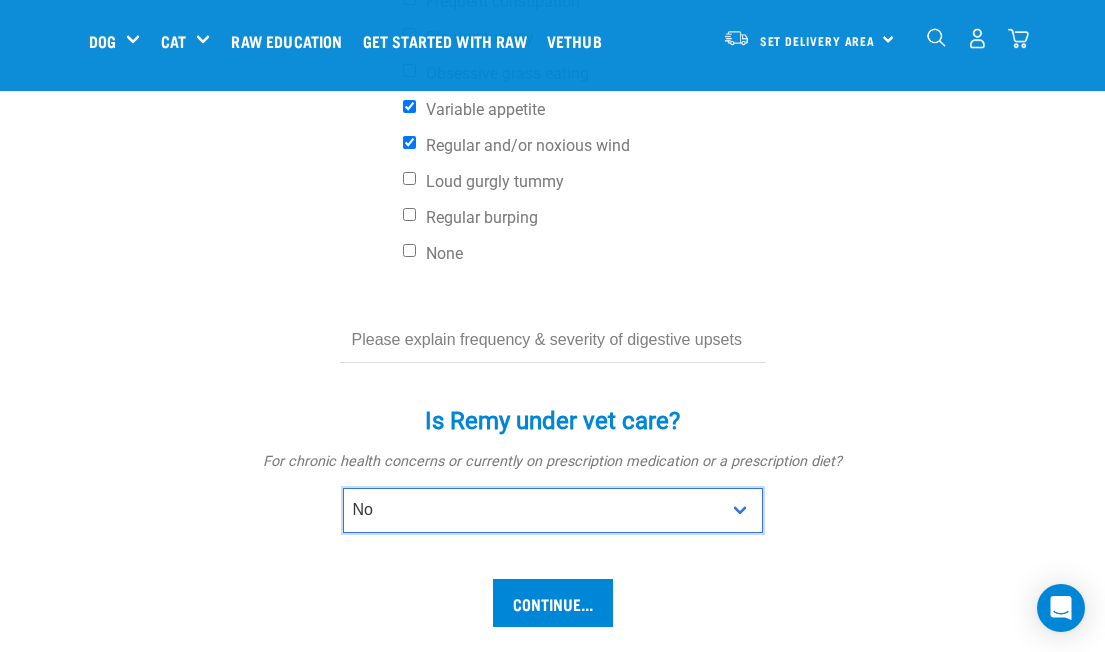 scroll, scrollTop: 1121, scrollLeft: 0, axis: vertical 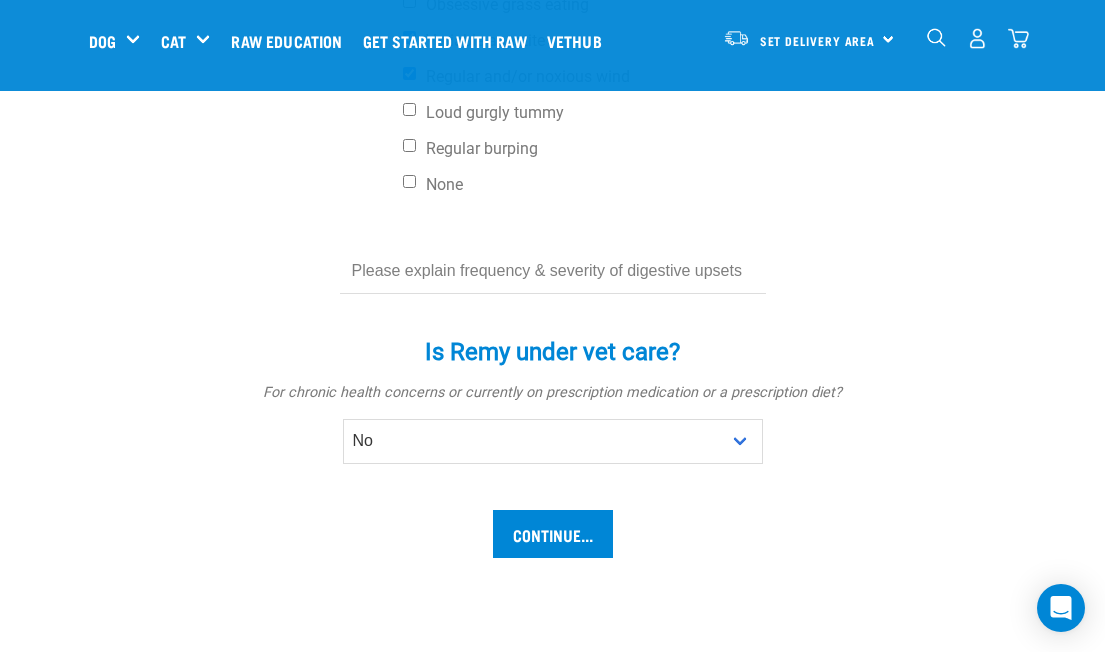 click at bounding box center (553, 271) 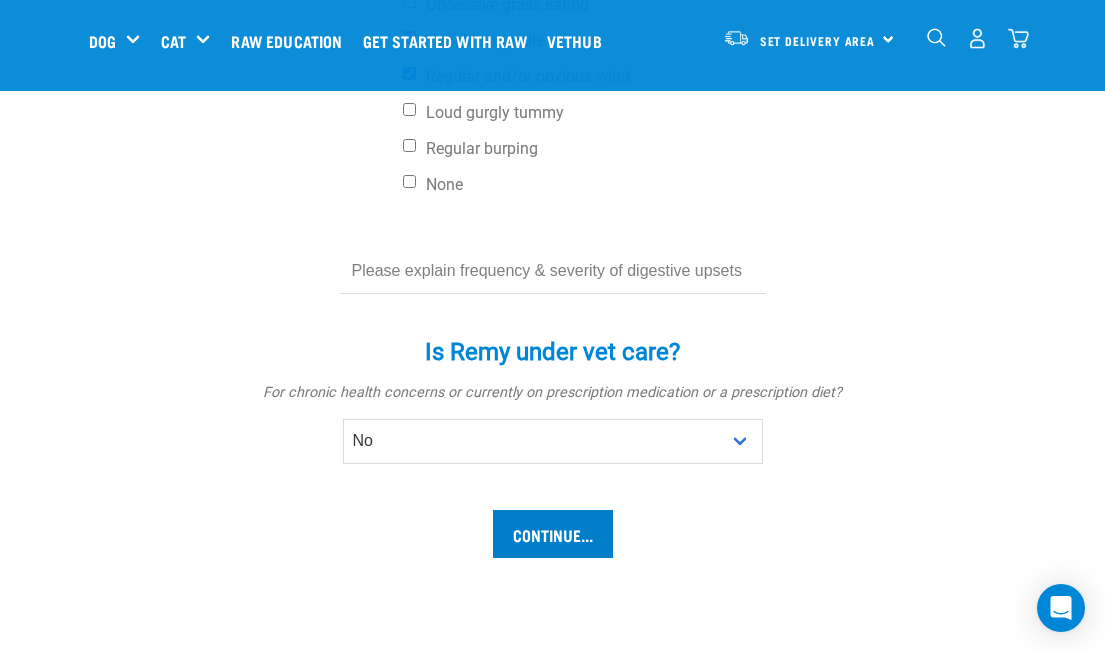 click on "Continue..." at bounding box center (553, 534) 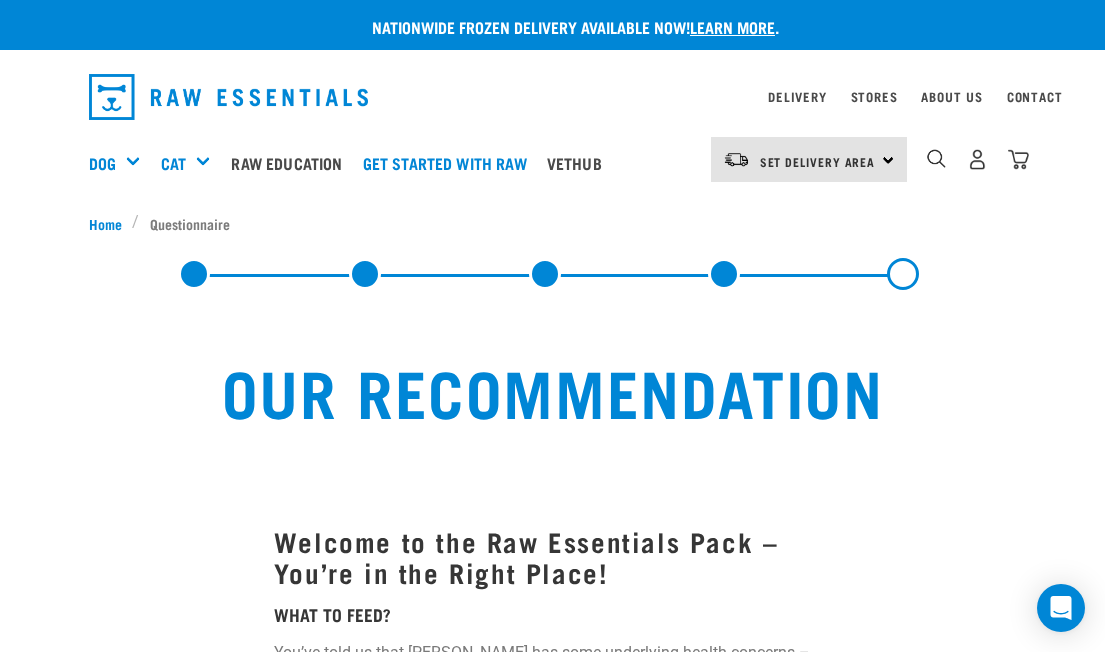 scroll, scrollTop: 166, scrollLeft: 0, axis: vertical 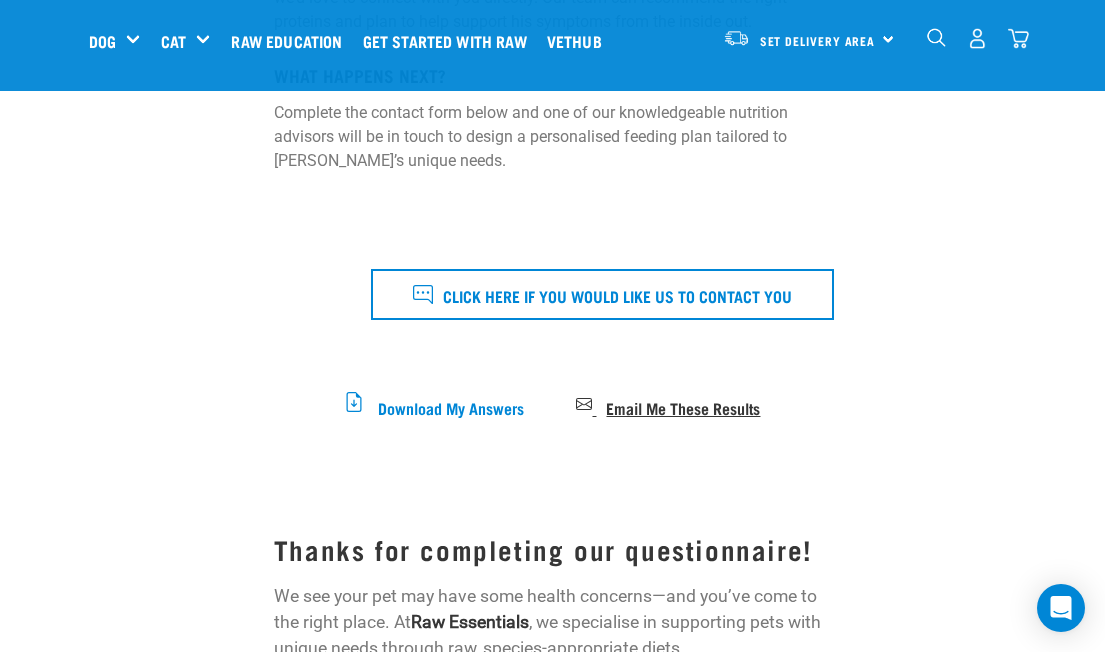 click on "Email Me These Results" at bounding box center (683, 406) 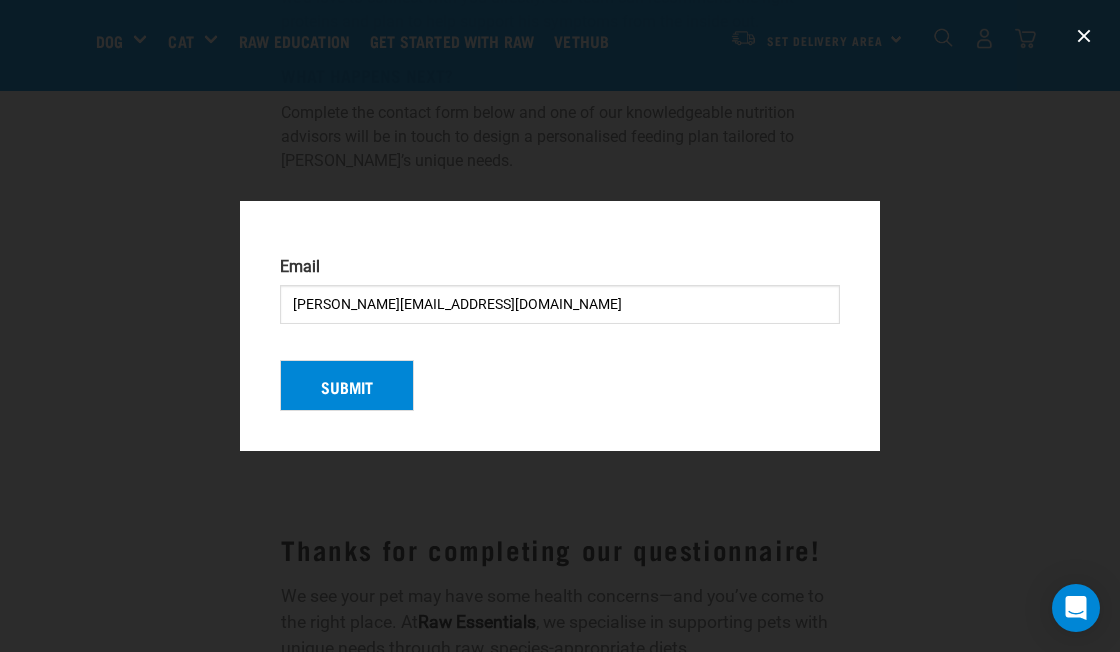 click on "Submit" at bounding box center [347, 386] 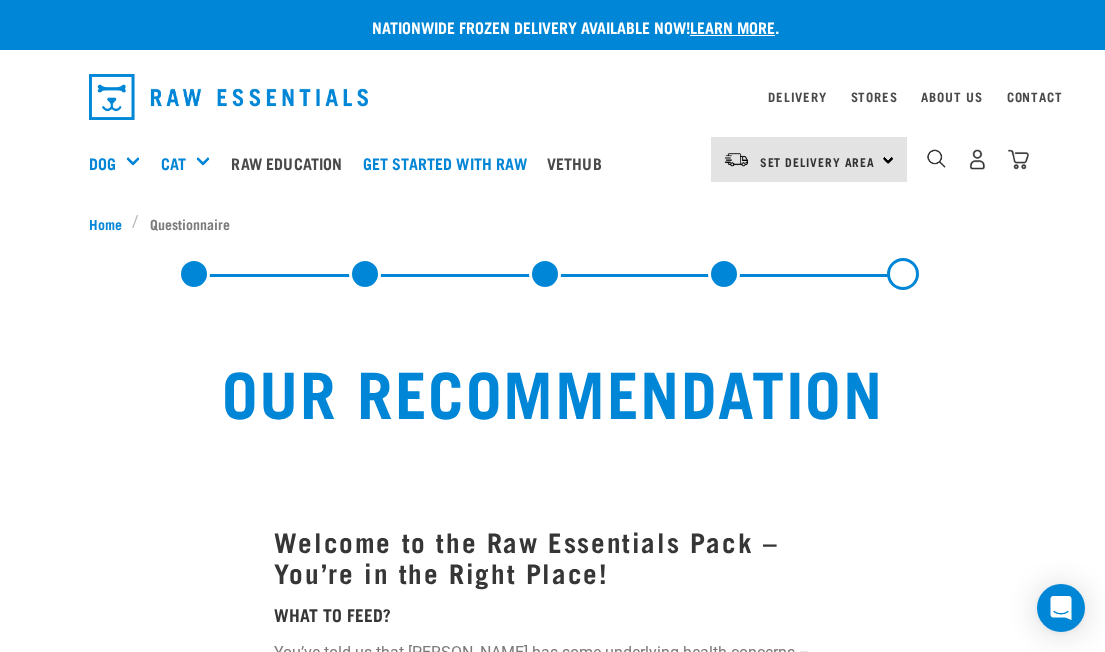 scroll, scrollTop: 0, scrollLeft: 0, axis: both 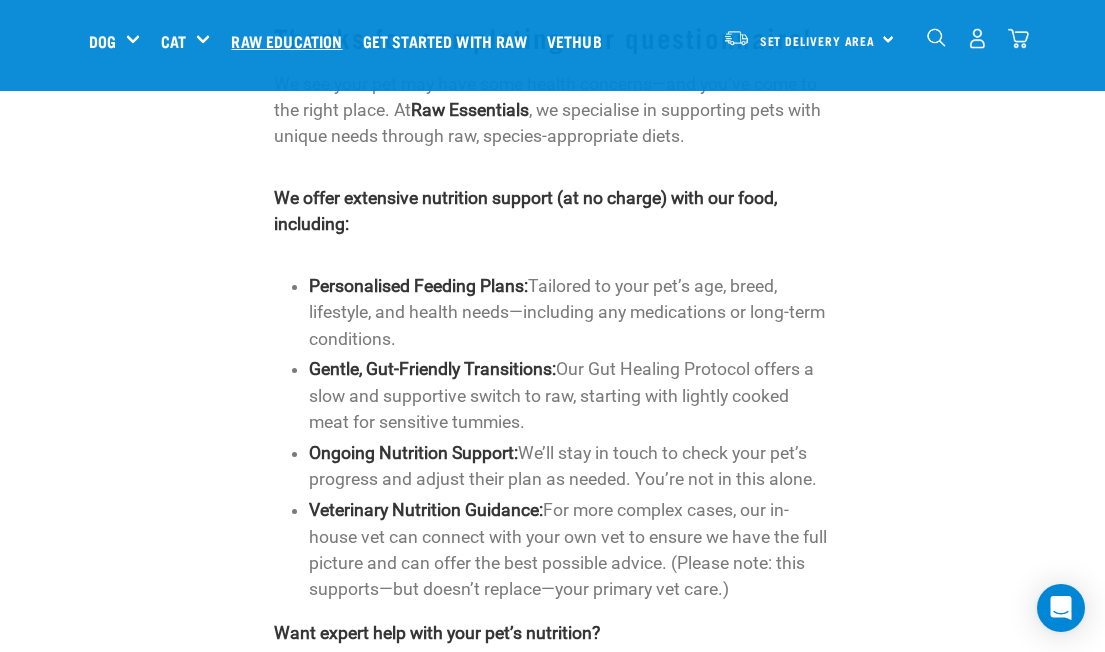 click on "Raw Education" at bounding box center (291, 41) 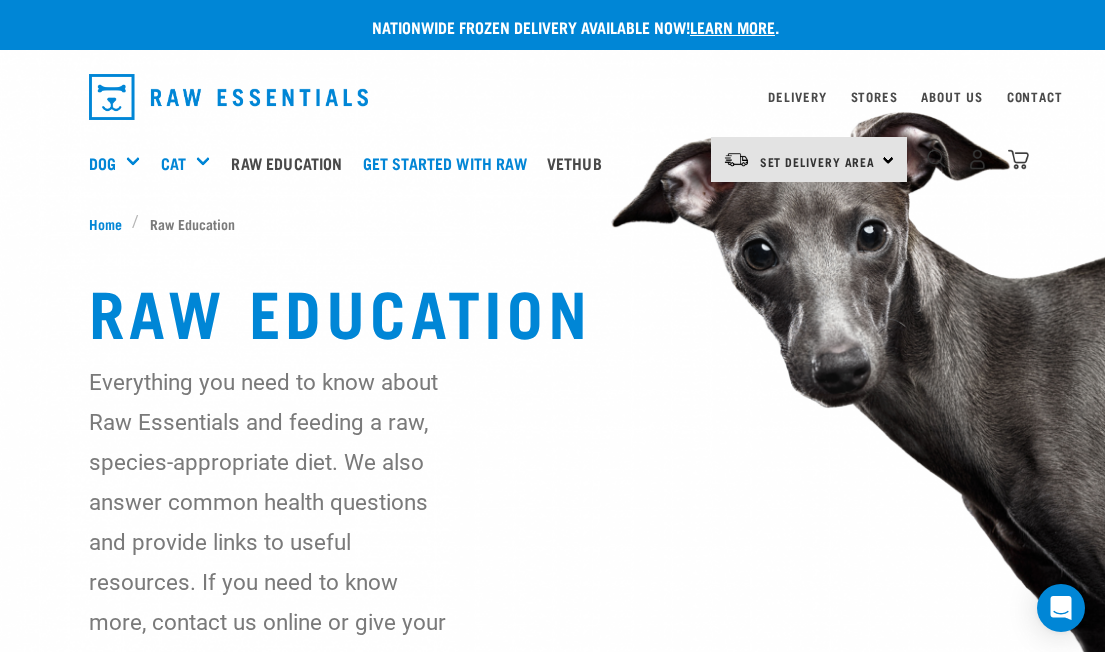 scroll, scrollTop: 0, scrollLeft: 0, axis: both 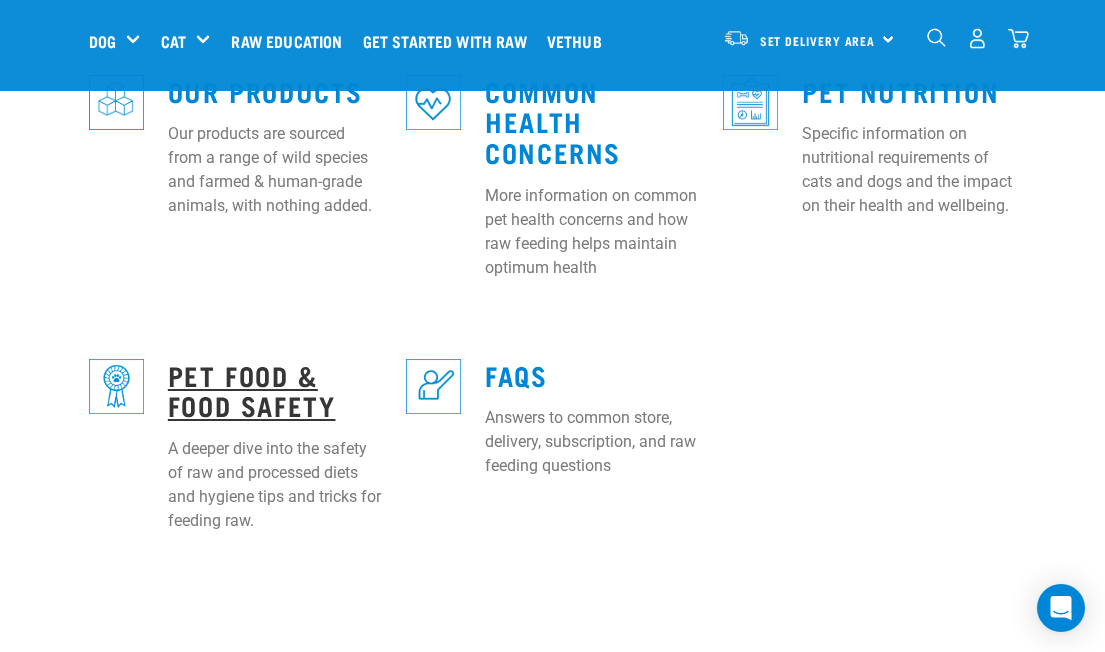 click on "Pet Food & Food Safety" at bounding box center [252, 390] 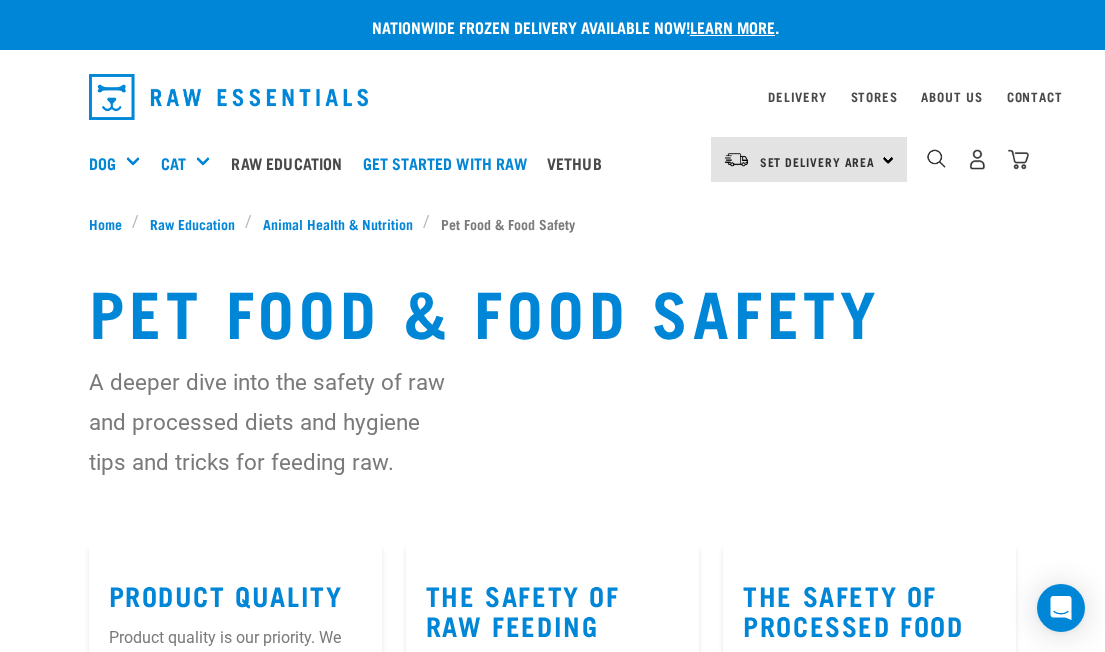 scroll, scrollTop: 166, scrollLeft: 0, axis: vertical 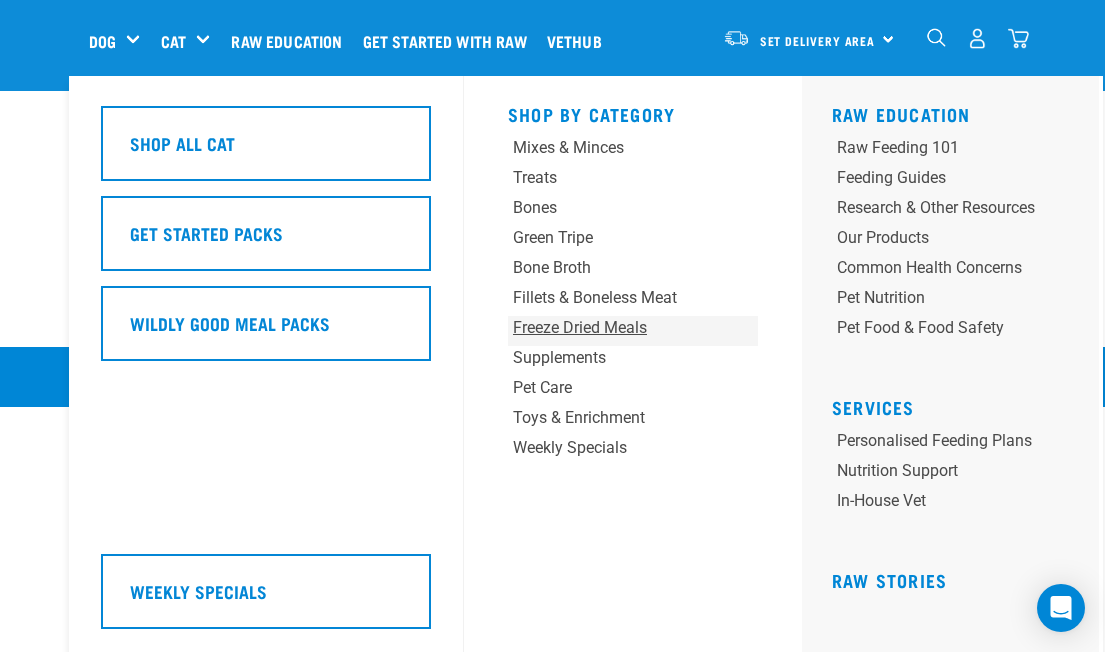 click on "Freeze Dried Meals" at bounding box center [611, 328] 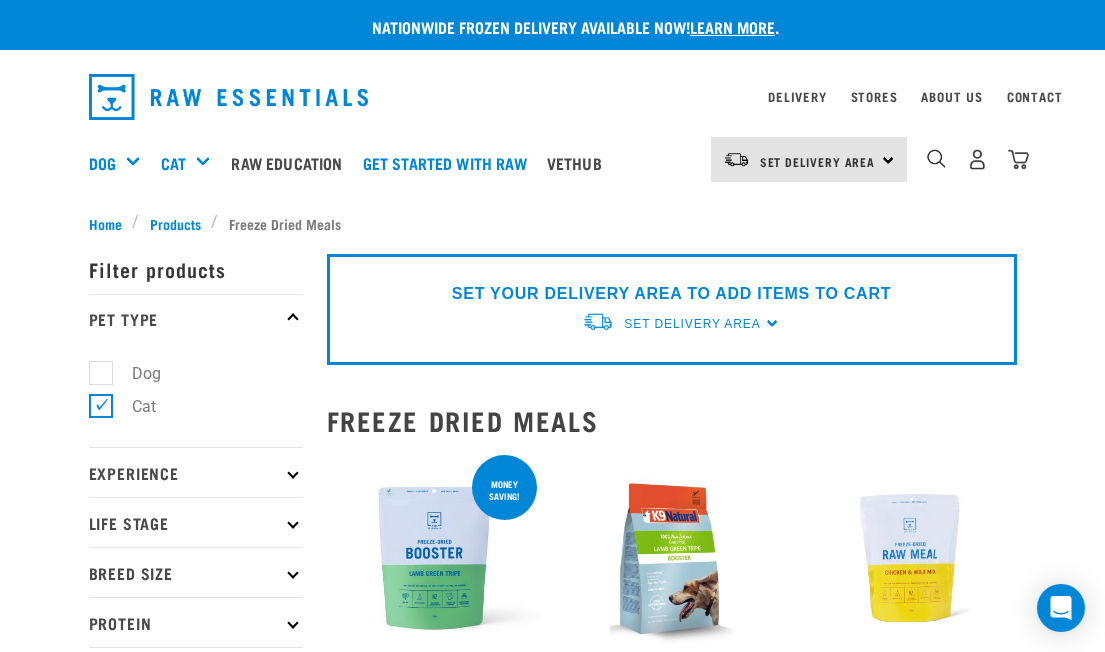 scroll, scrollTop: 0, scrollLeft: 0, axis: both 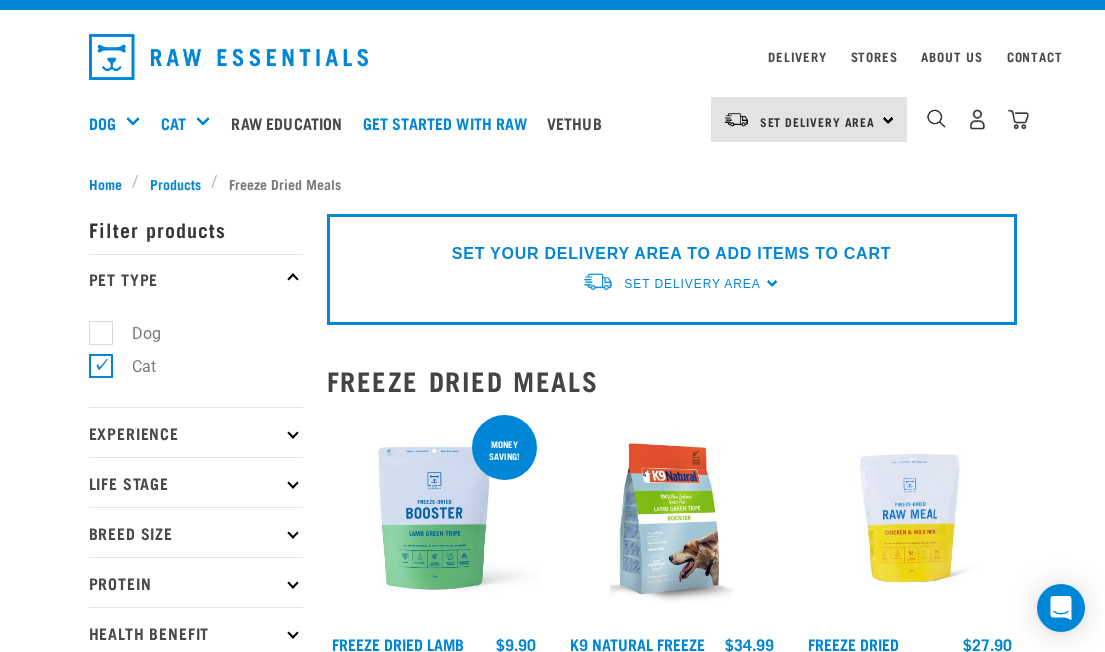 click at bounding box center [292, 482] 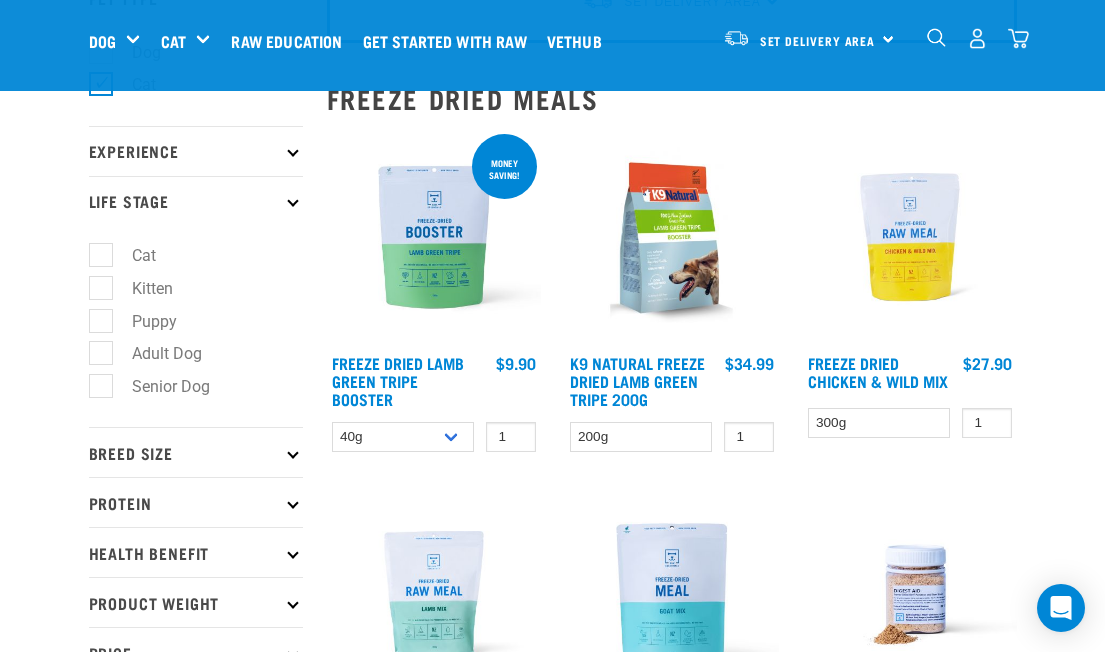 scroll, scrollTop: 297, scrollLeft: 0, axis: vertical 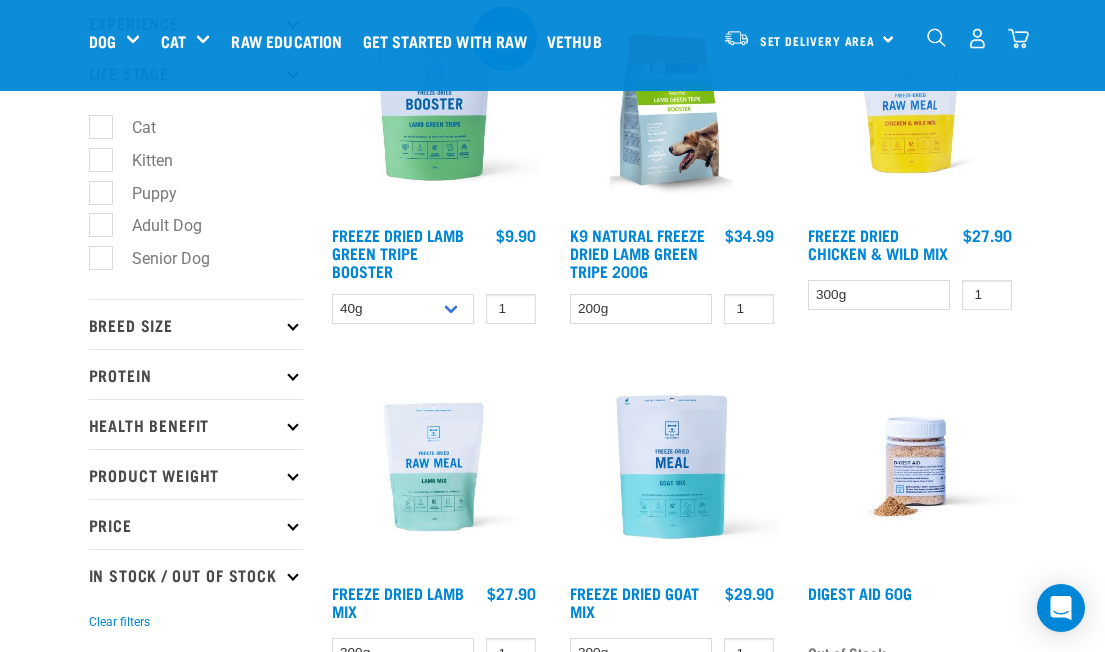 click on "Breed Size" at bounding box center (196, 324) 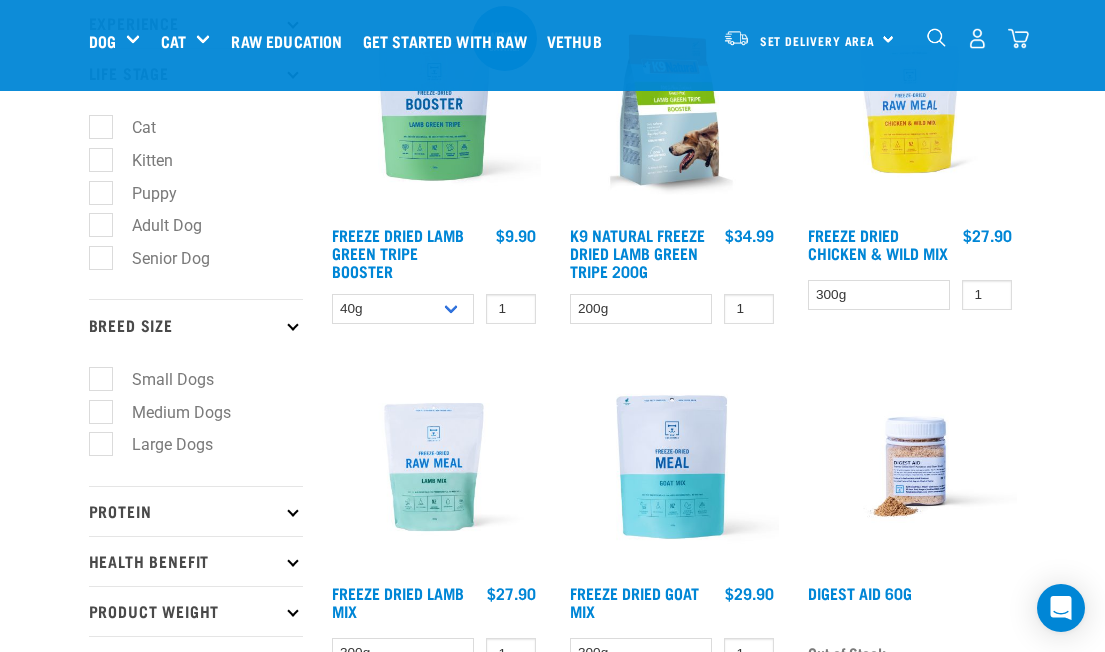 click at bounding box center [292, 510] 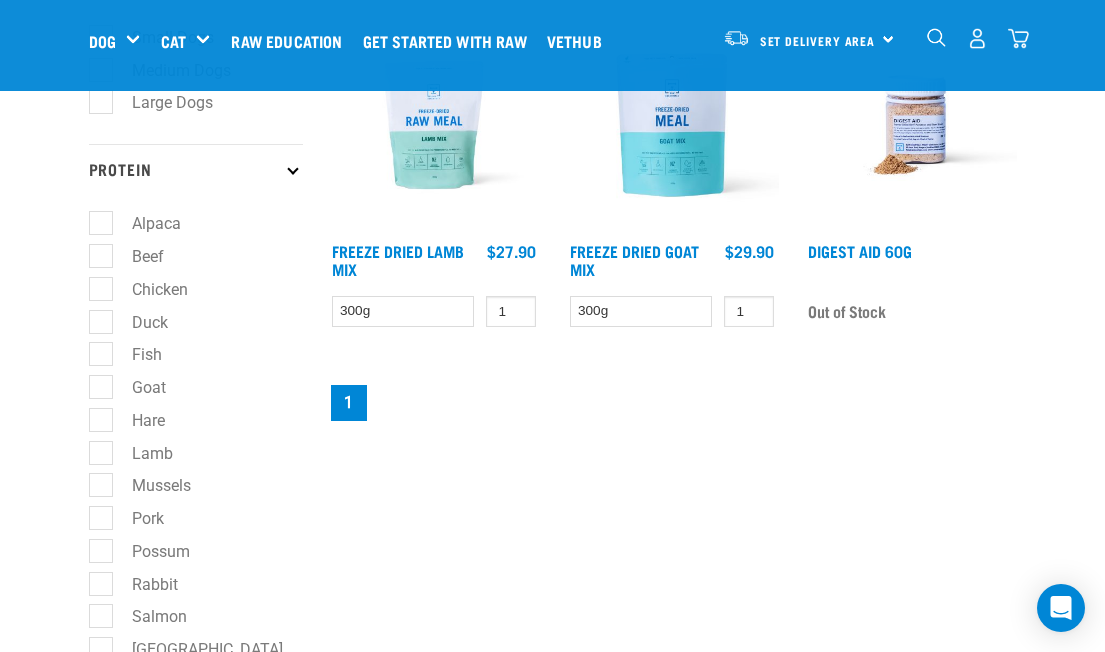 scroll, scrollTop: 997, scrollLeft: 0, axis: vertical 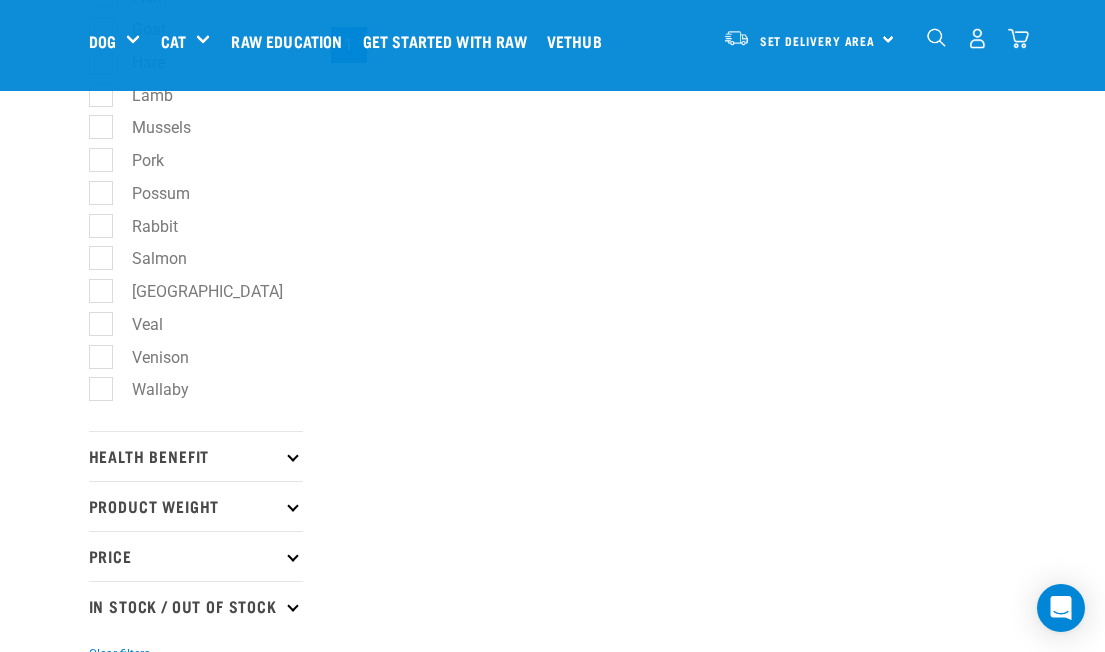 click at bounding box center [292, 456] 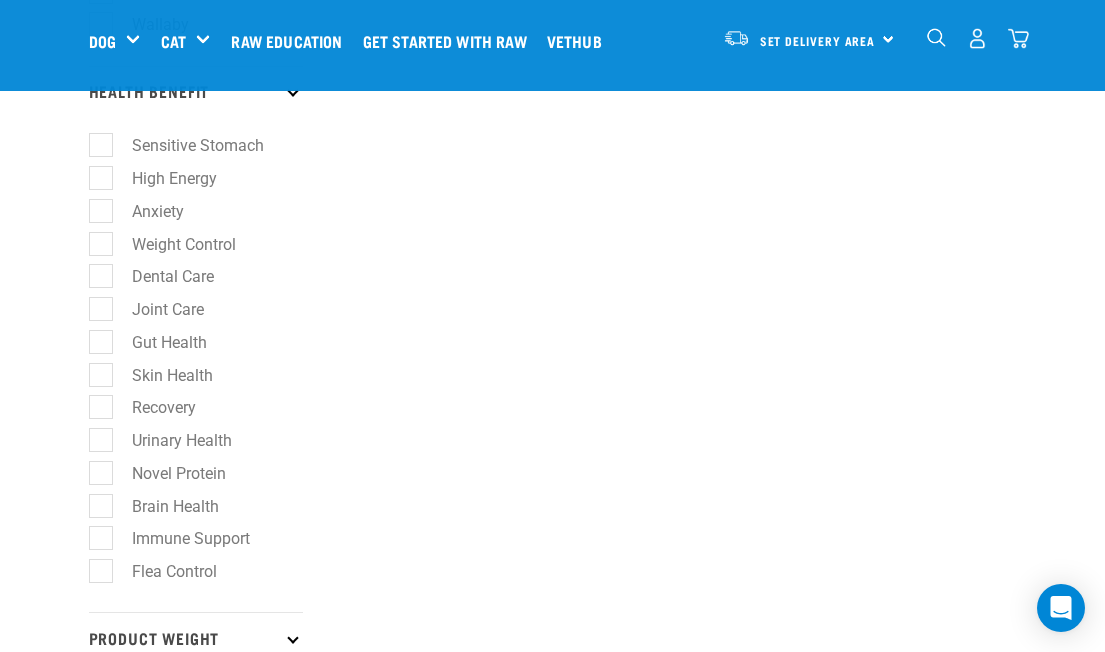 scroll, scrollTop: 1742, scrollLeft: 0, axis: vertical 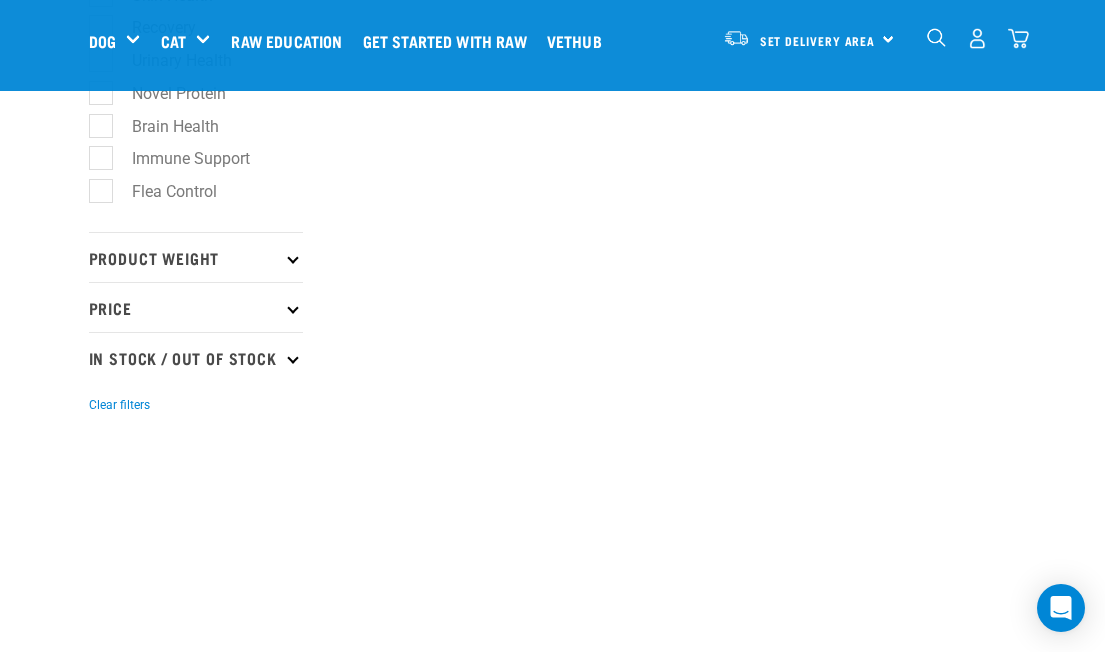 click on "Price" at bounding box center (196, 307) 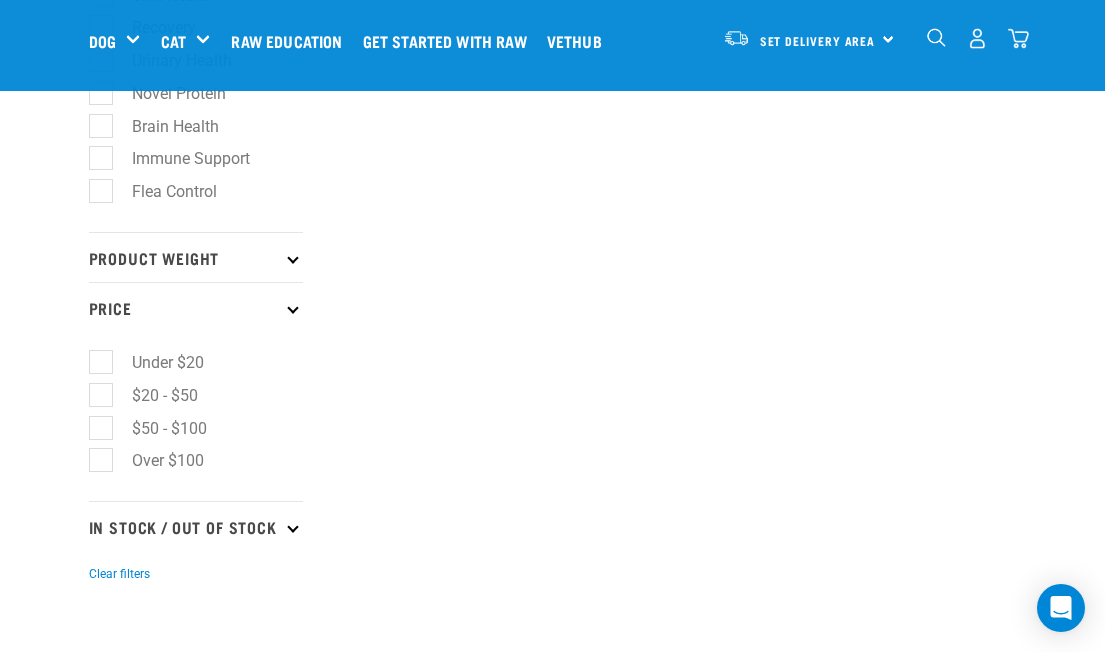 click on "Product Weight" at bounding box center (196, 257) 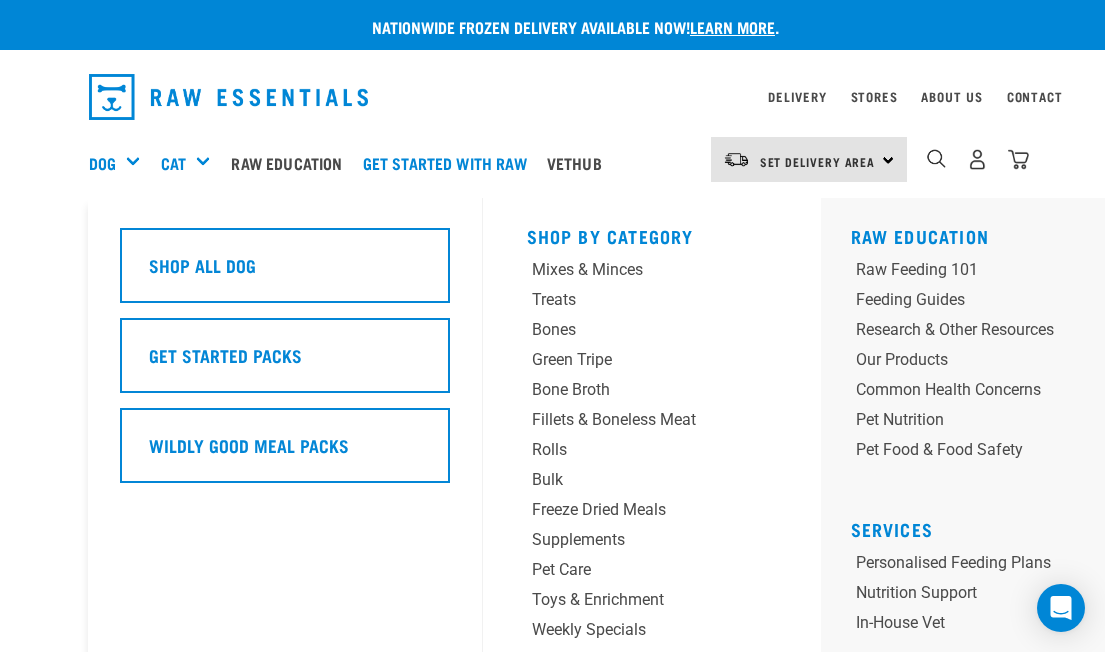 scroll, scrollTop: 4, scrollLeft: 0, axis: vertical 